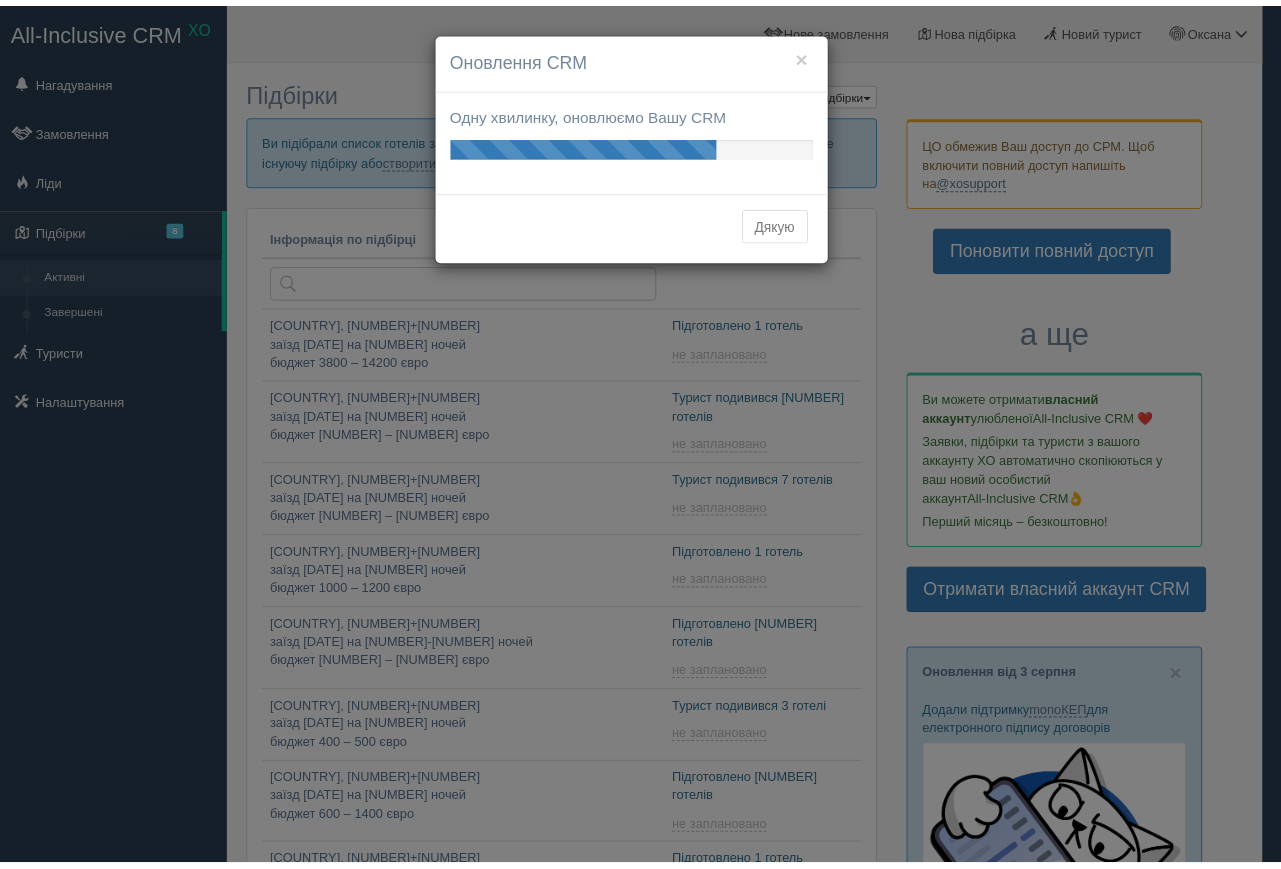 scroll, scrollTop: 0, scrollLeft: 0, axis: both 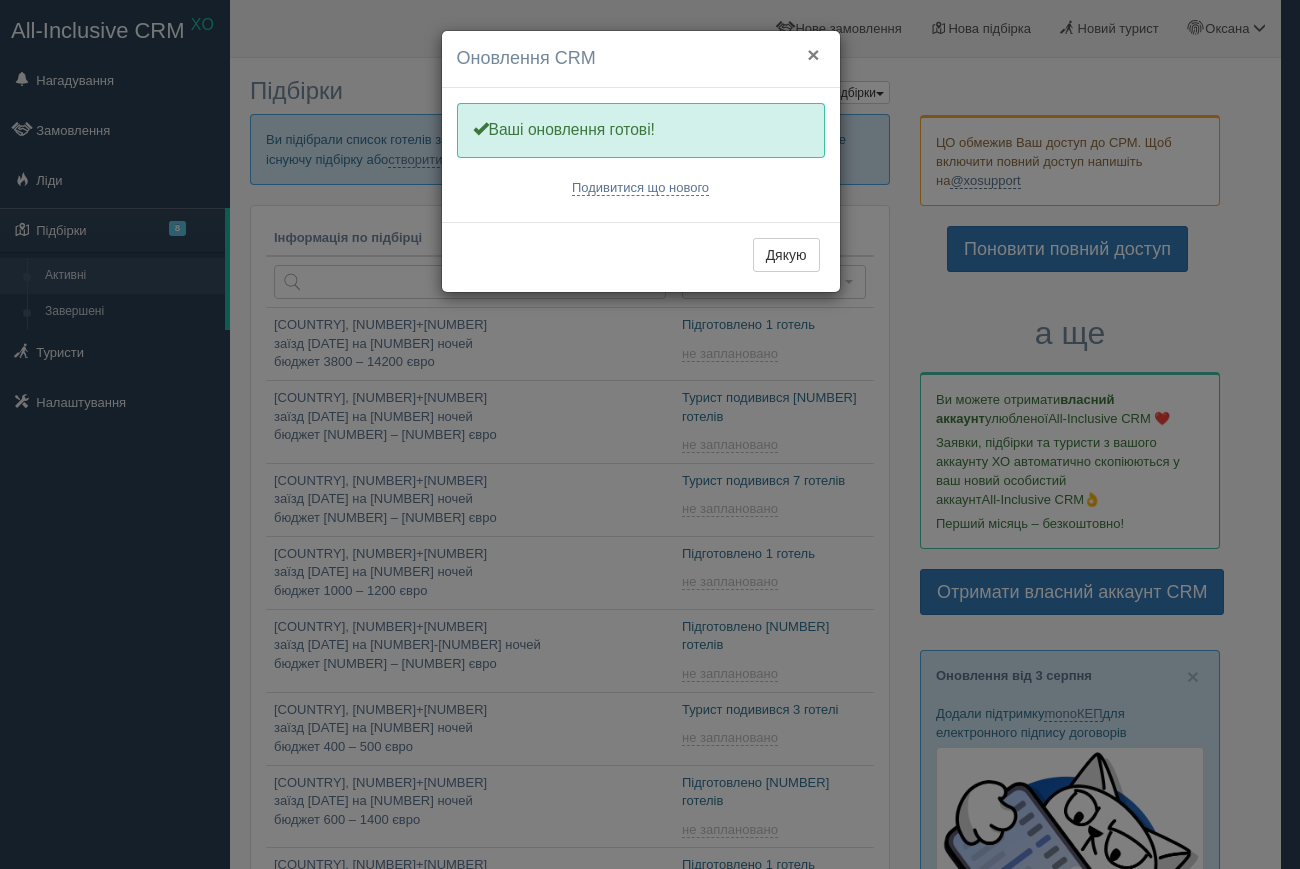 click on "×" at bounding box center [813, 54] 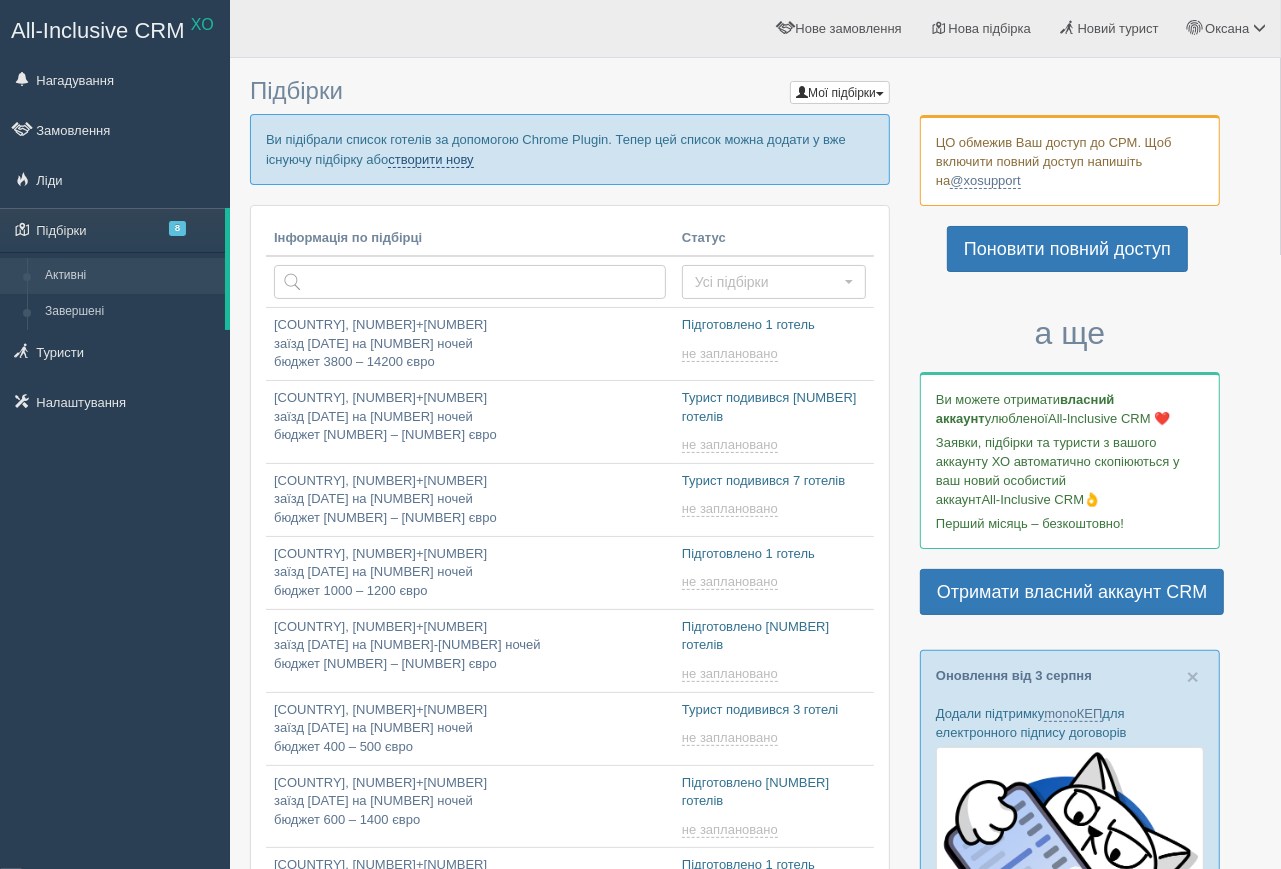 click on "створити нову" at bounding box center [430, 160] 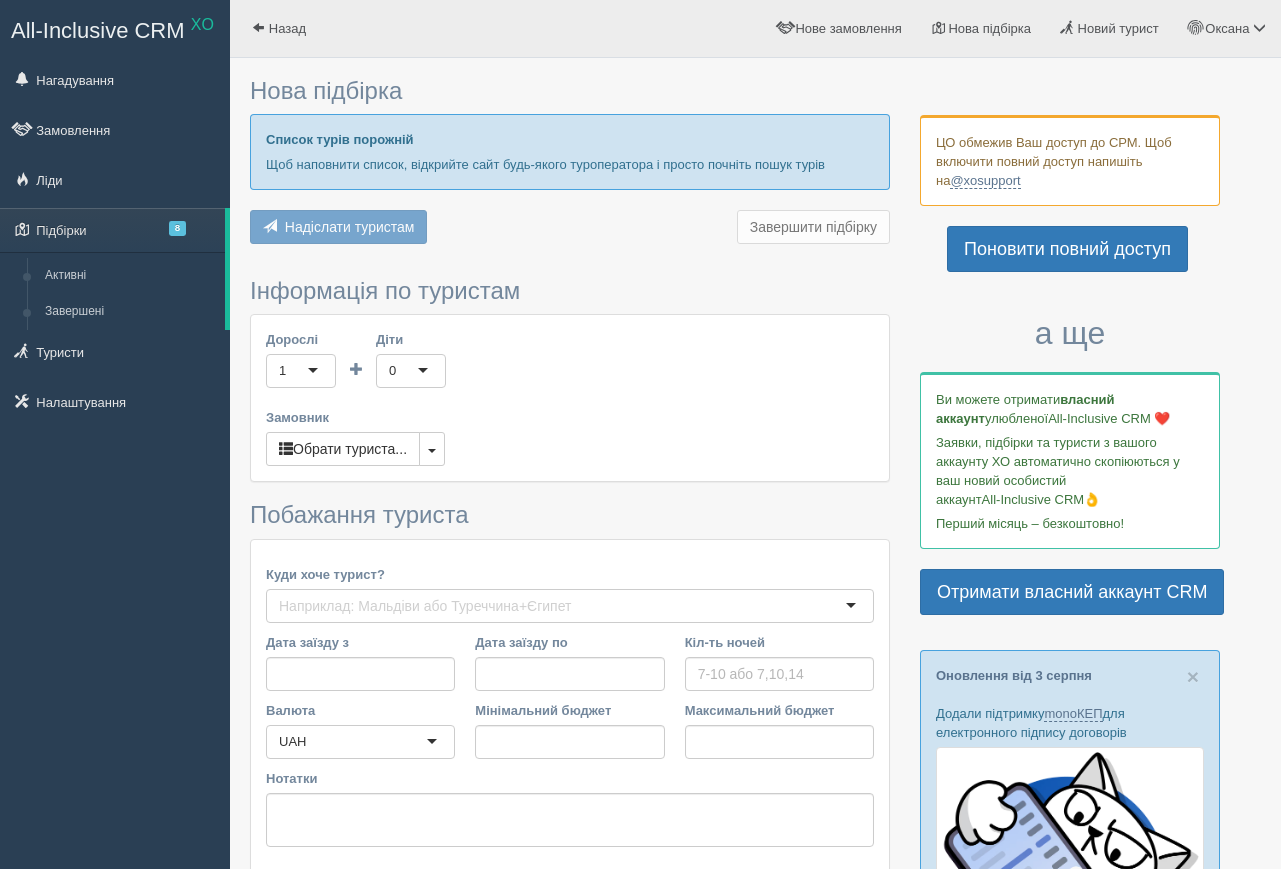 scroll, scrollTop: 0, scrollLeft: 0, axis: both 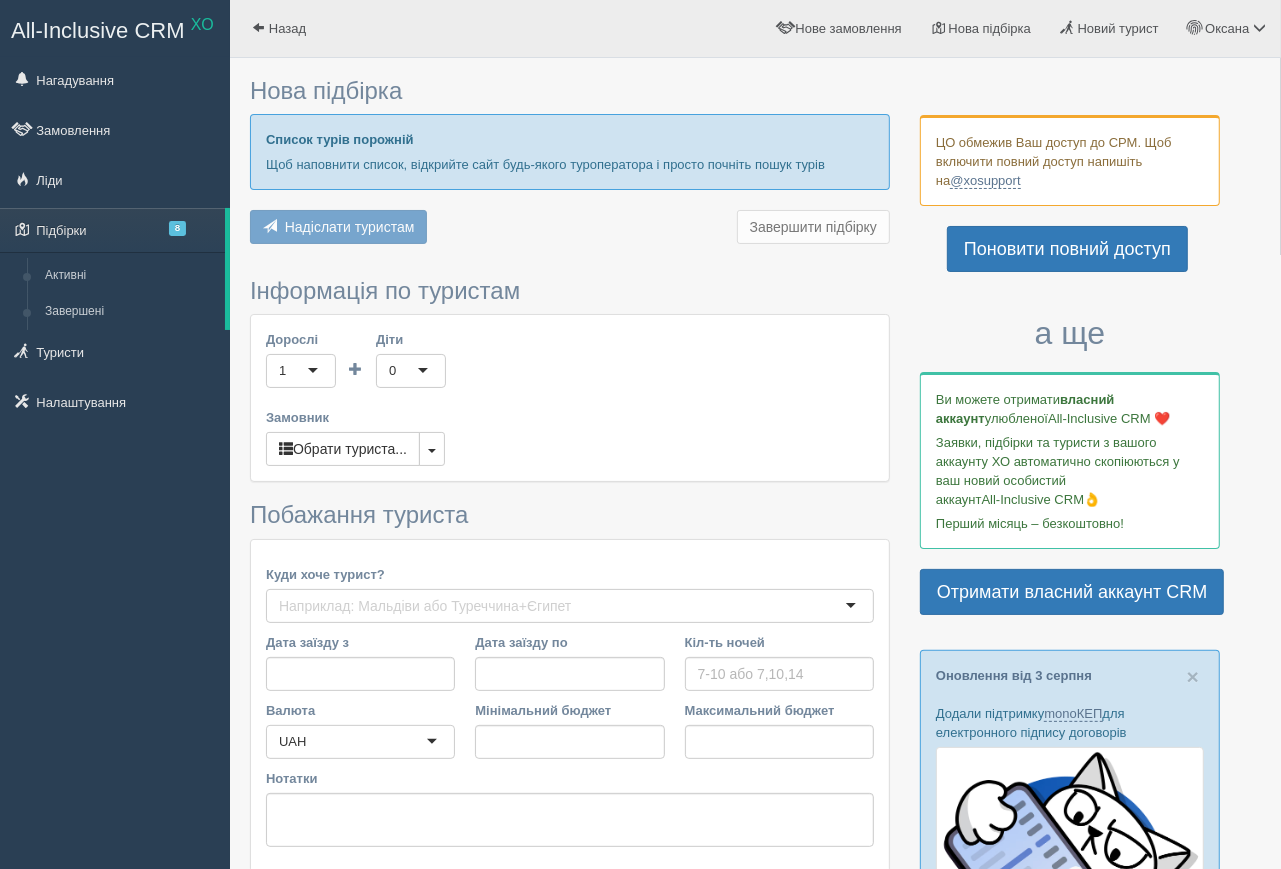 type on "7" 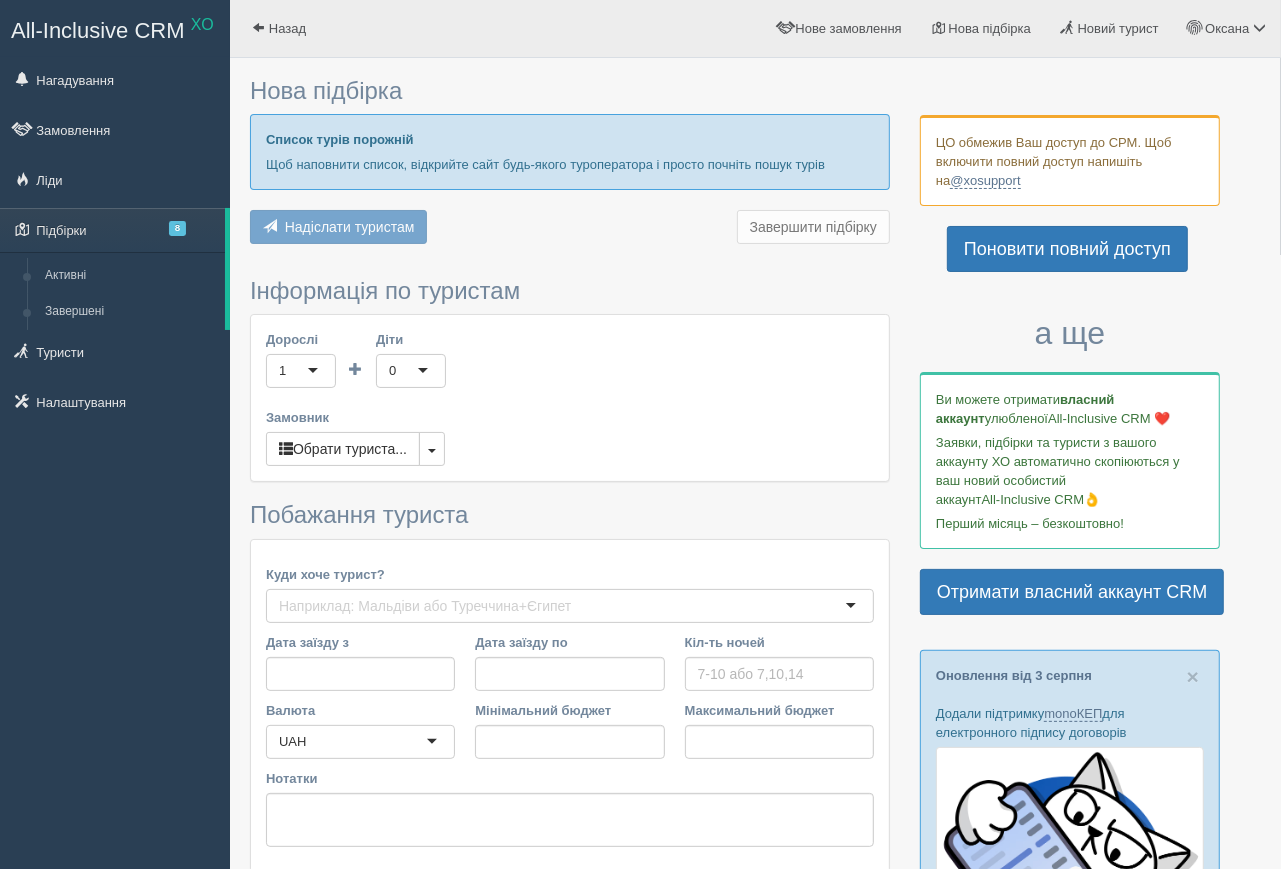 type on "2700" 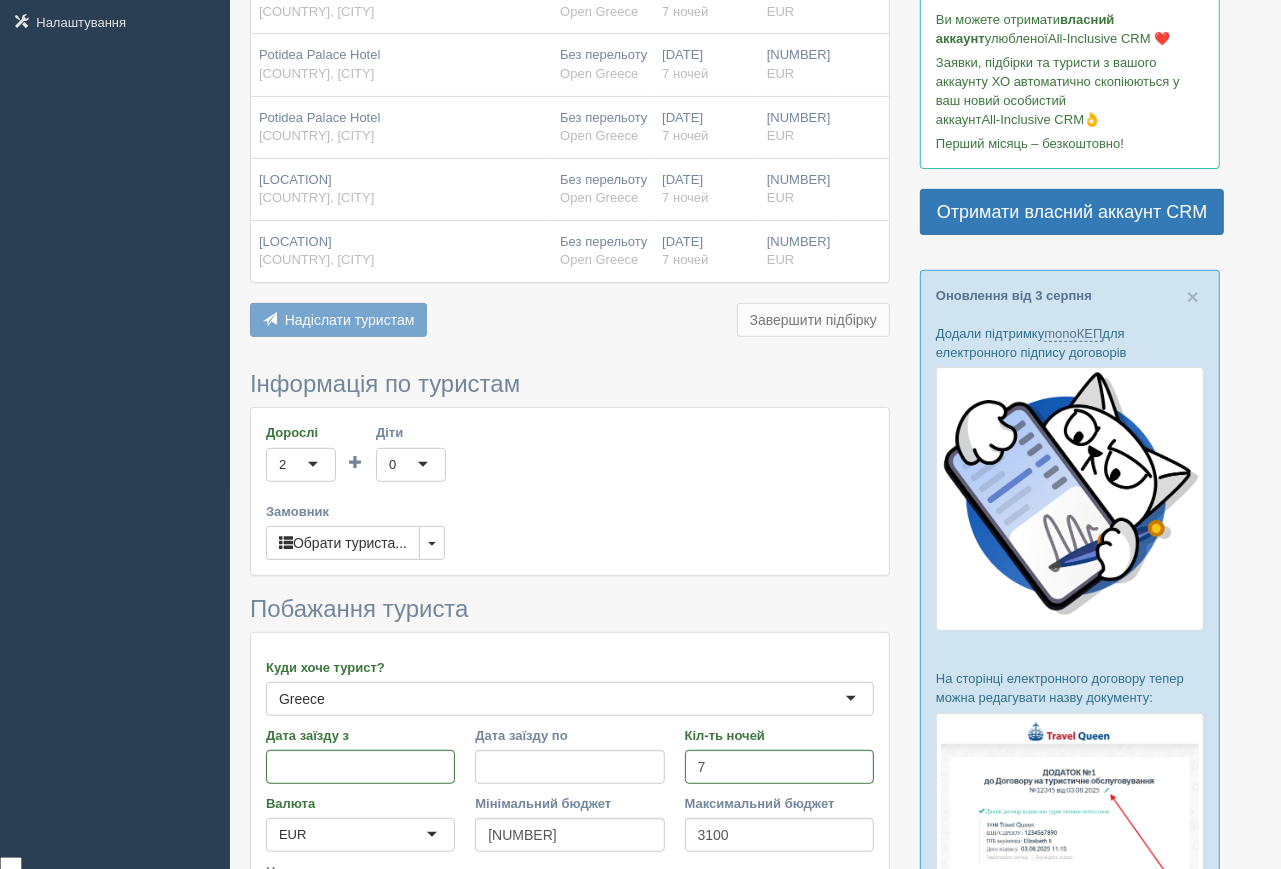 scroll, scrollTop: 375, scrollLeft: 0, axis: vertical 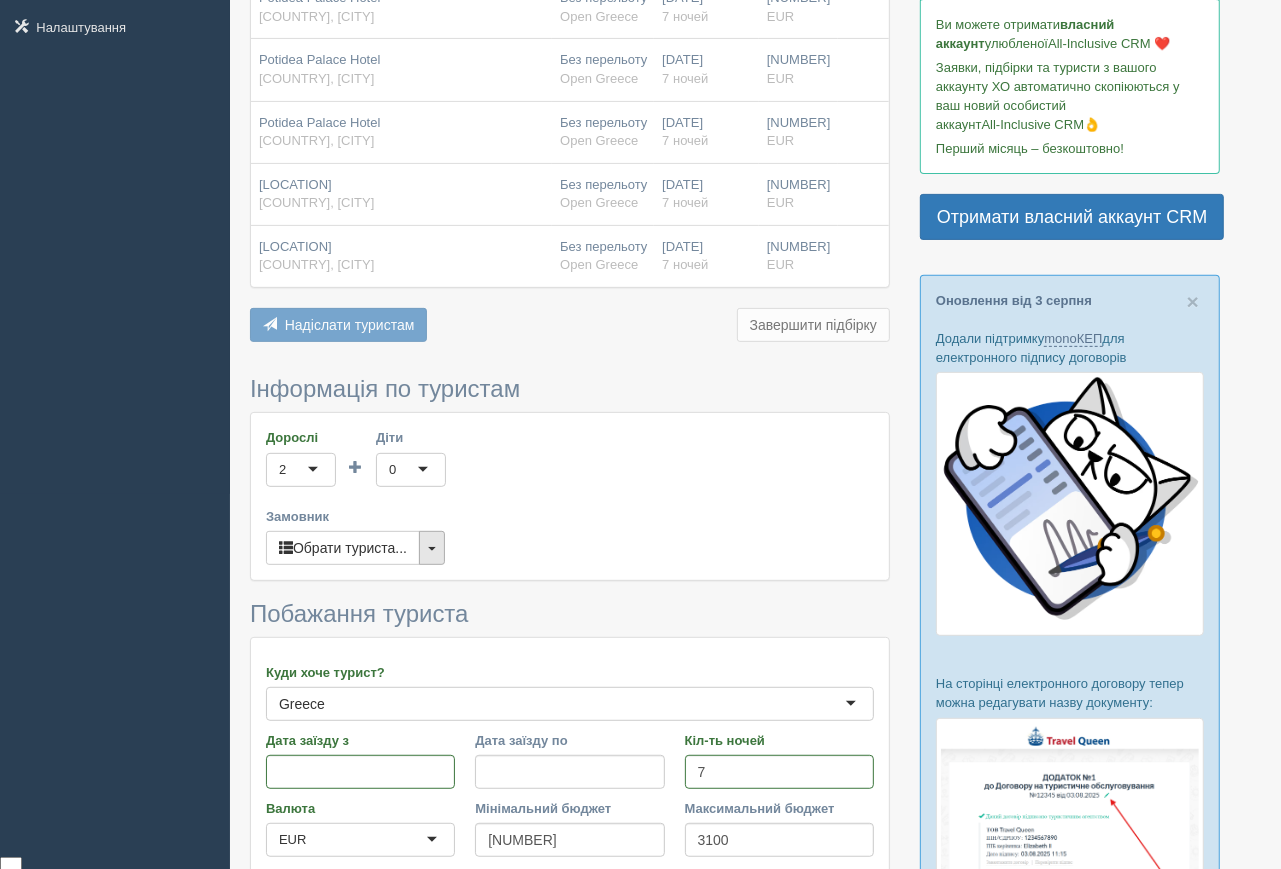 click at bounding box center (432, 548) 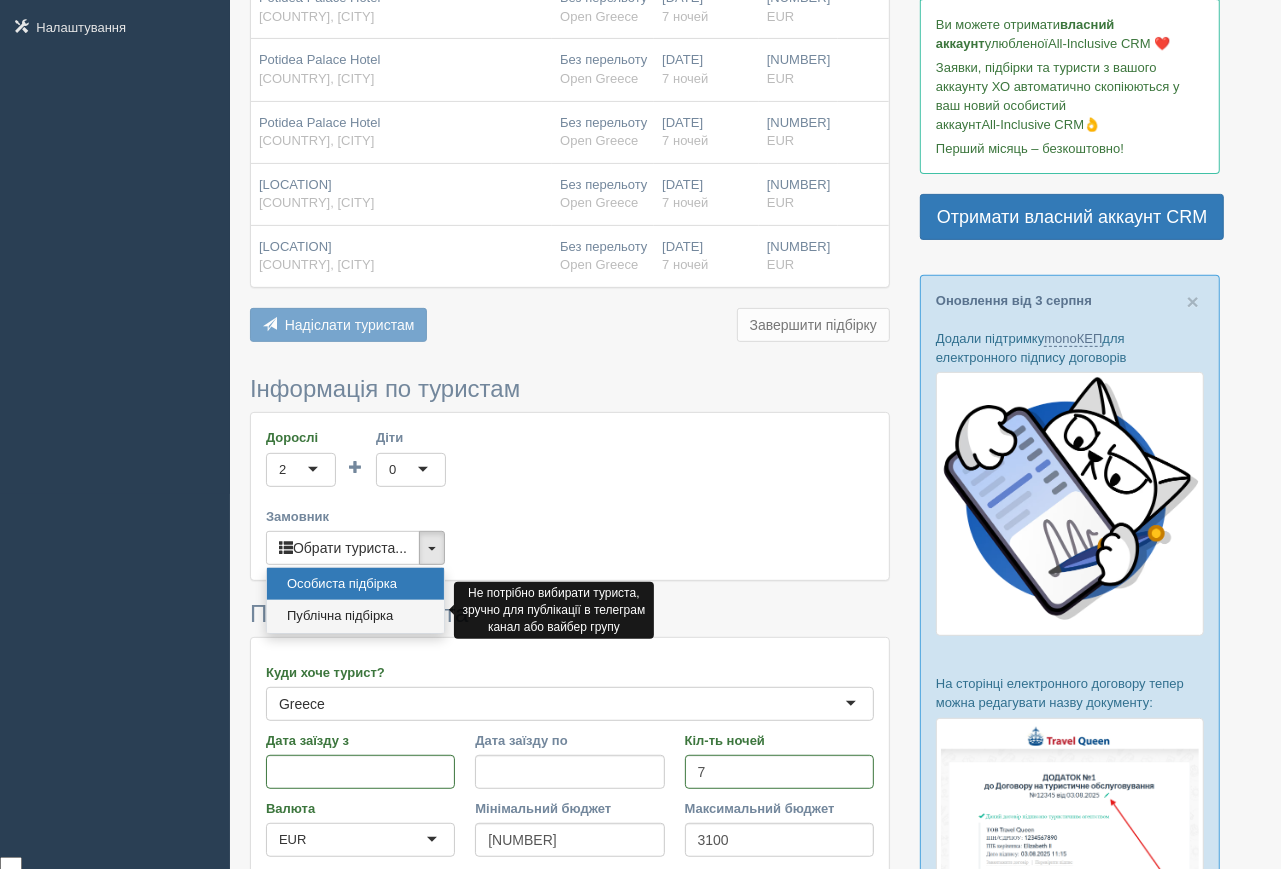 click on "Публічна підбірка" at bounding box center [355, 616] 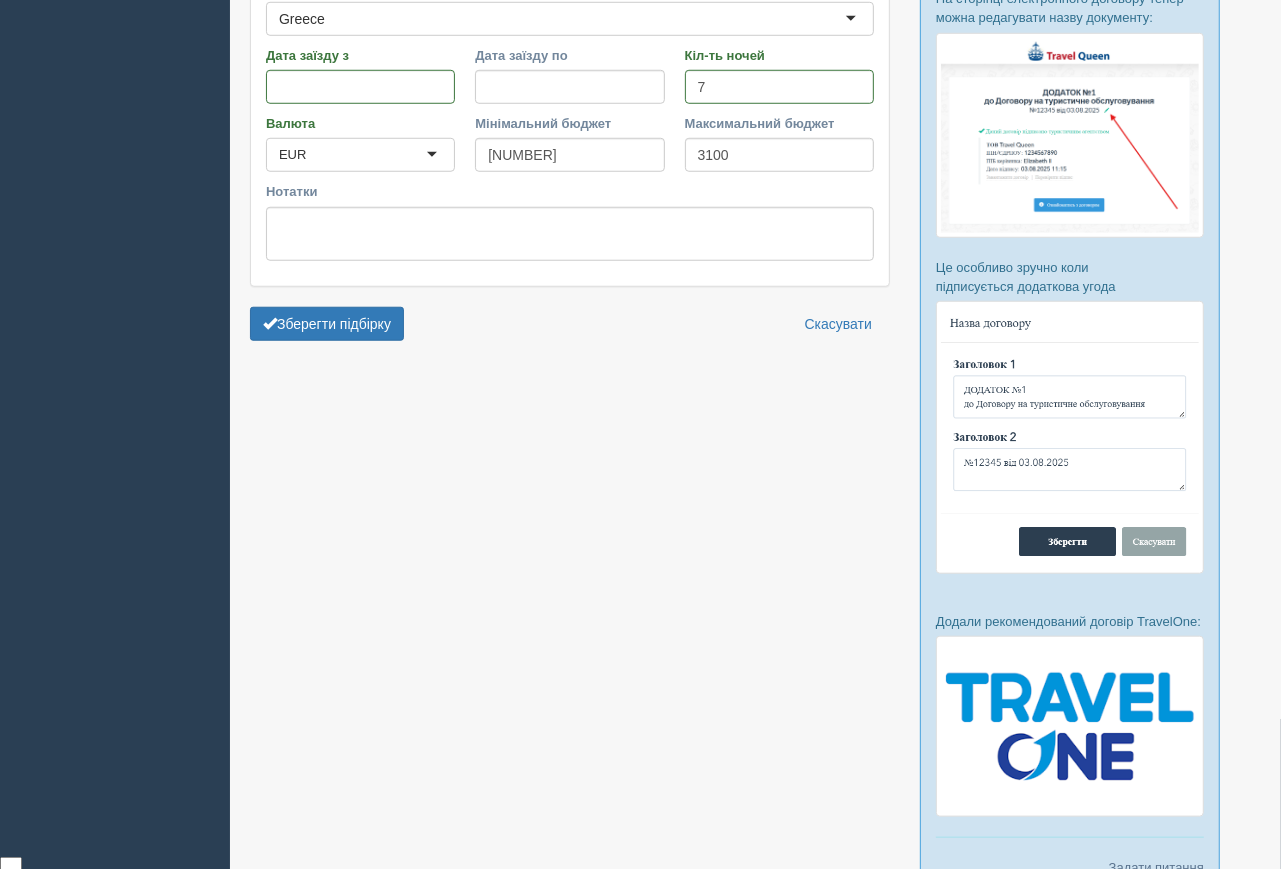 scroll, scrollTop: 1125, scrollLeft: 0, axis: vertical 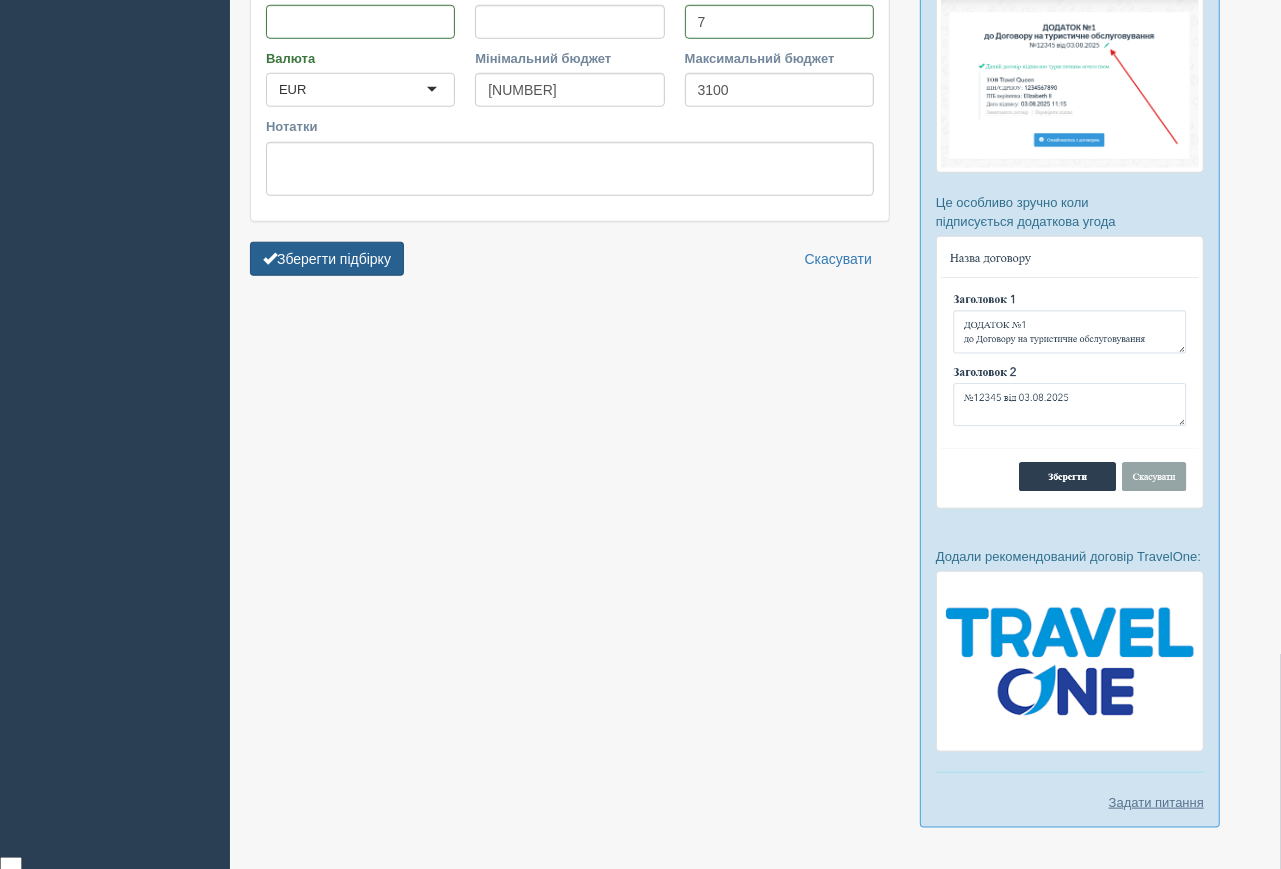 click on "Зберегти підбірку" at bounding box center [327, 259] 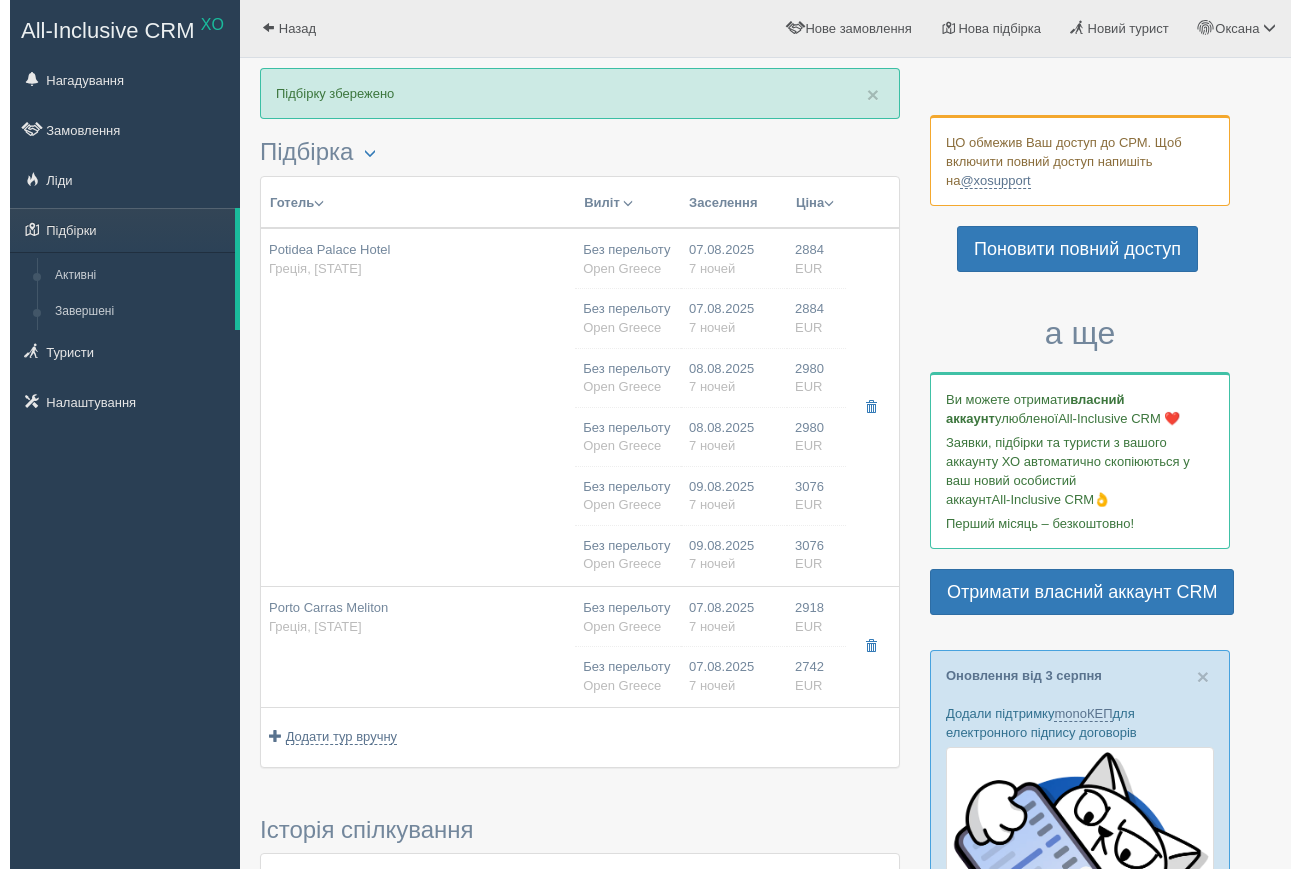 scroll, scrollTop: 0, scrollLeft: 0, axis: both 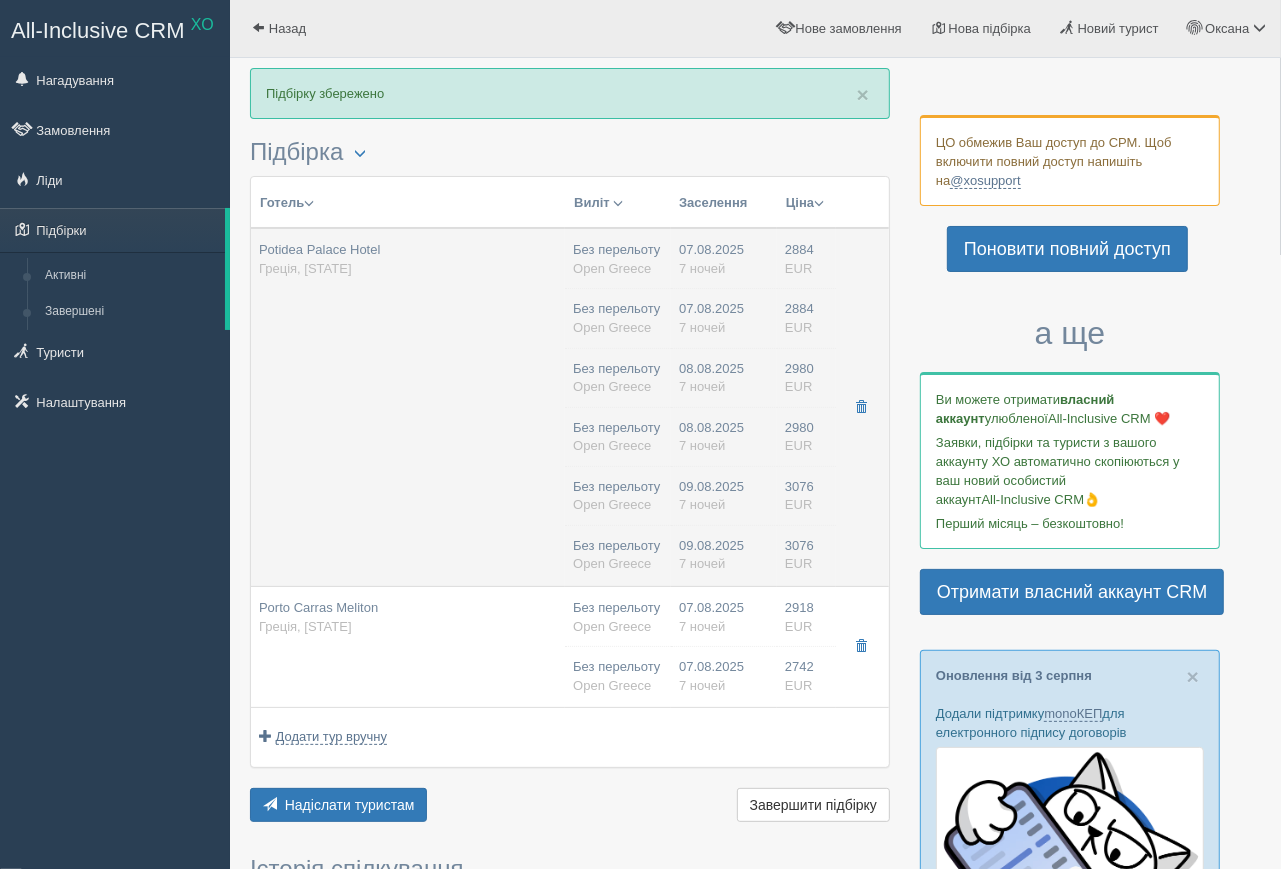 click on "Potidea Palace Hotel
Греція, [STATE]" at bounding box center [408, 407] 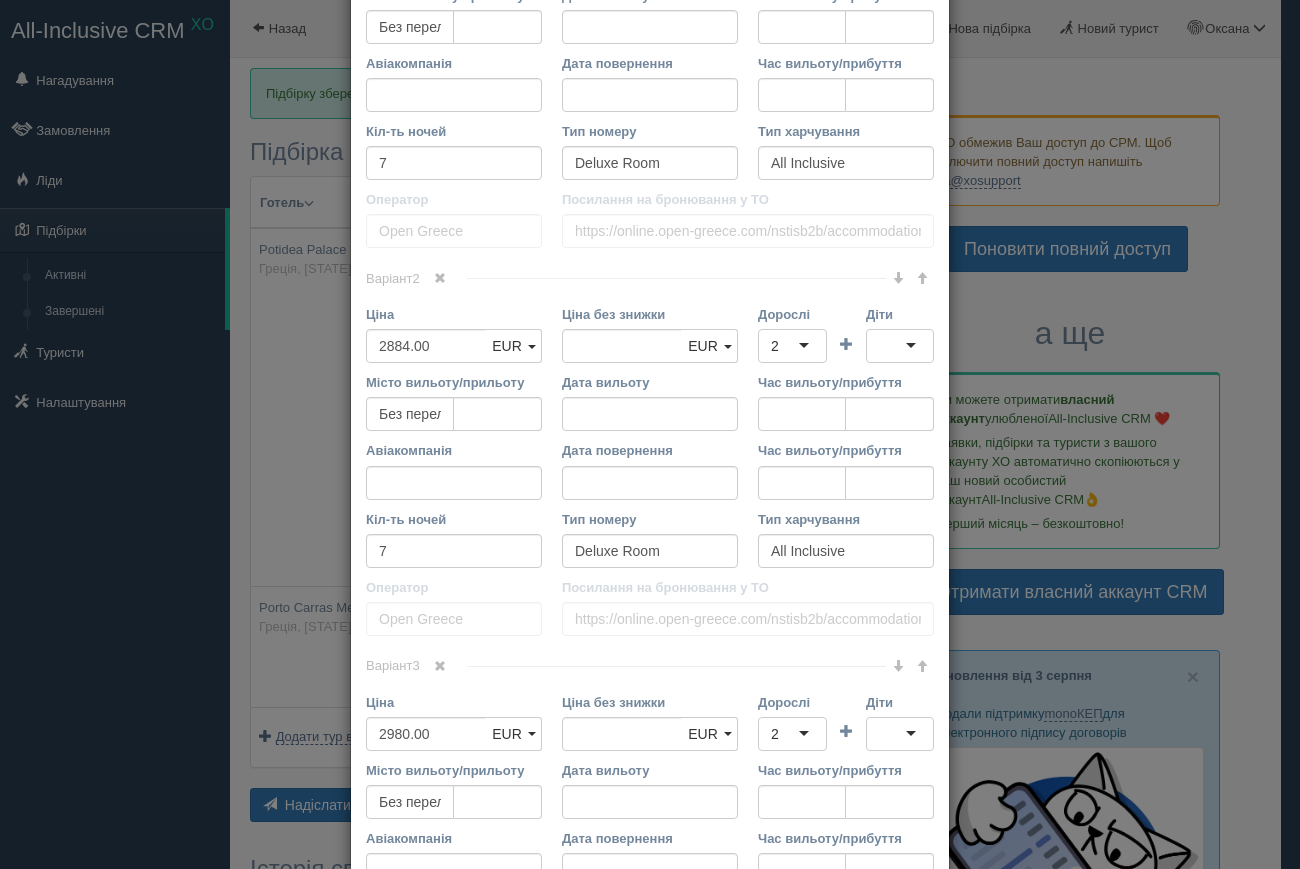 scroll, scrollTop: 939, scrollLeft: 0, axis: vertical 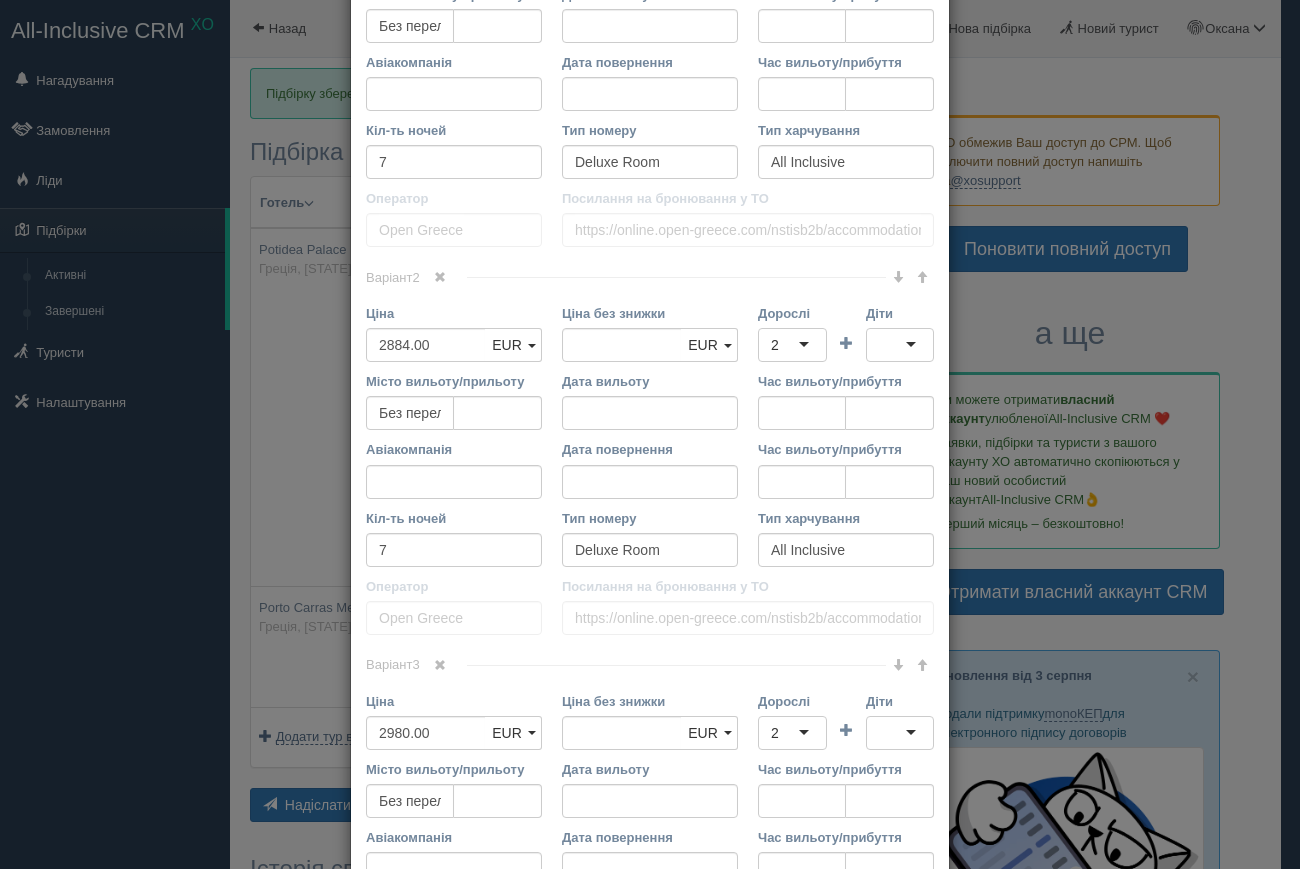type 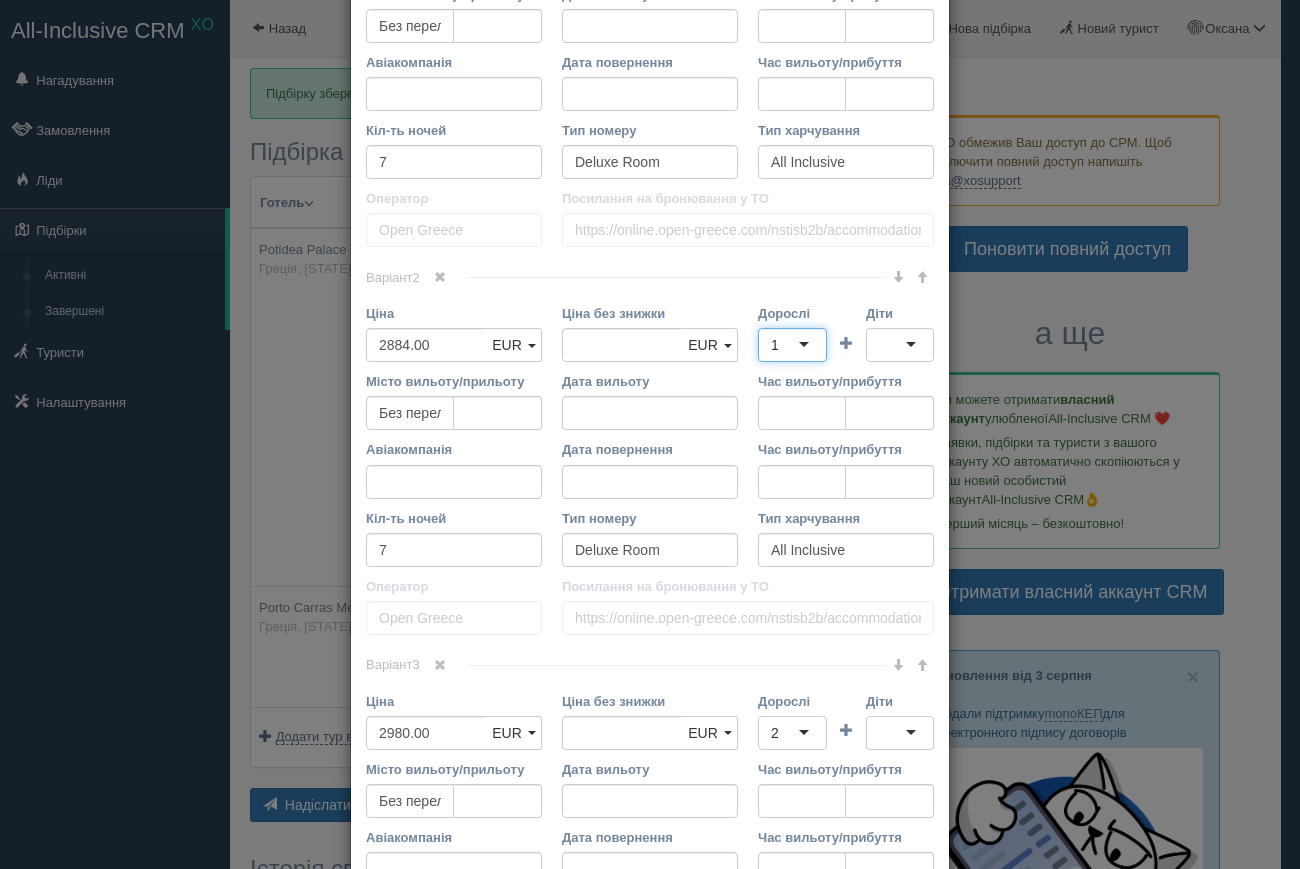 click at bounding box center [900, 345] 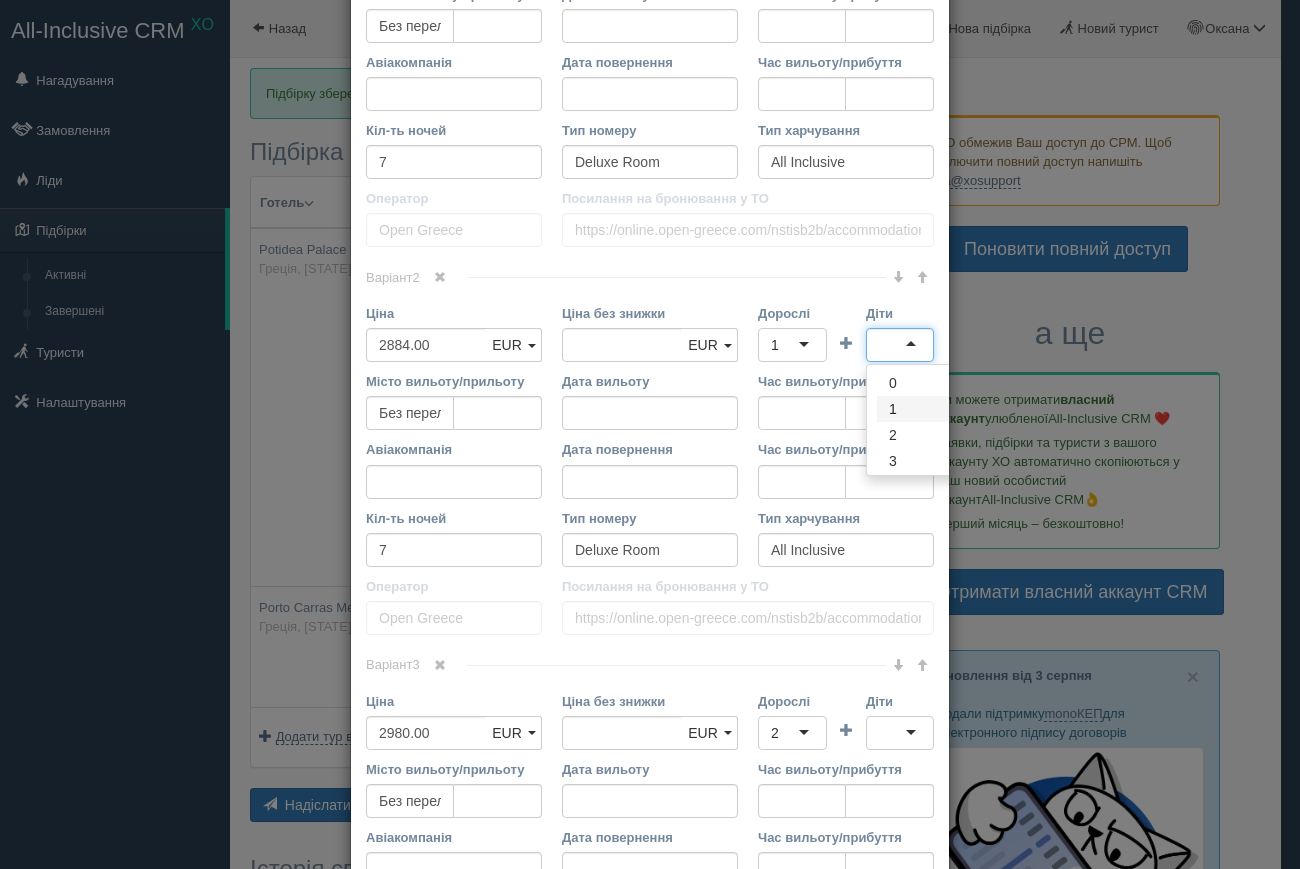 type 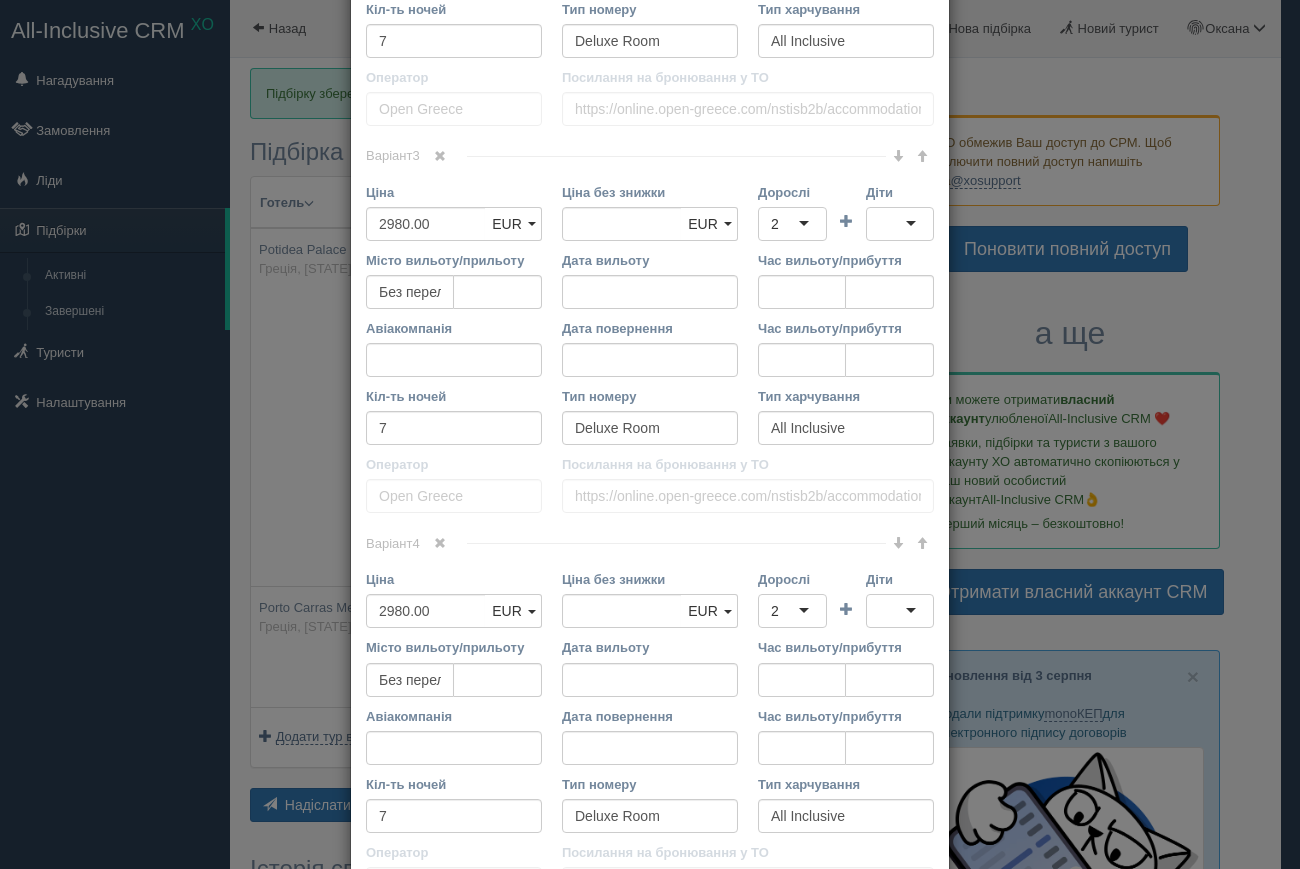 scroll, scrollTop: 1689, scrollLeft: 0, axis: vertical 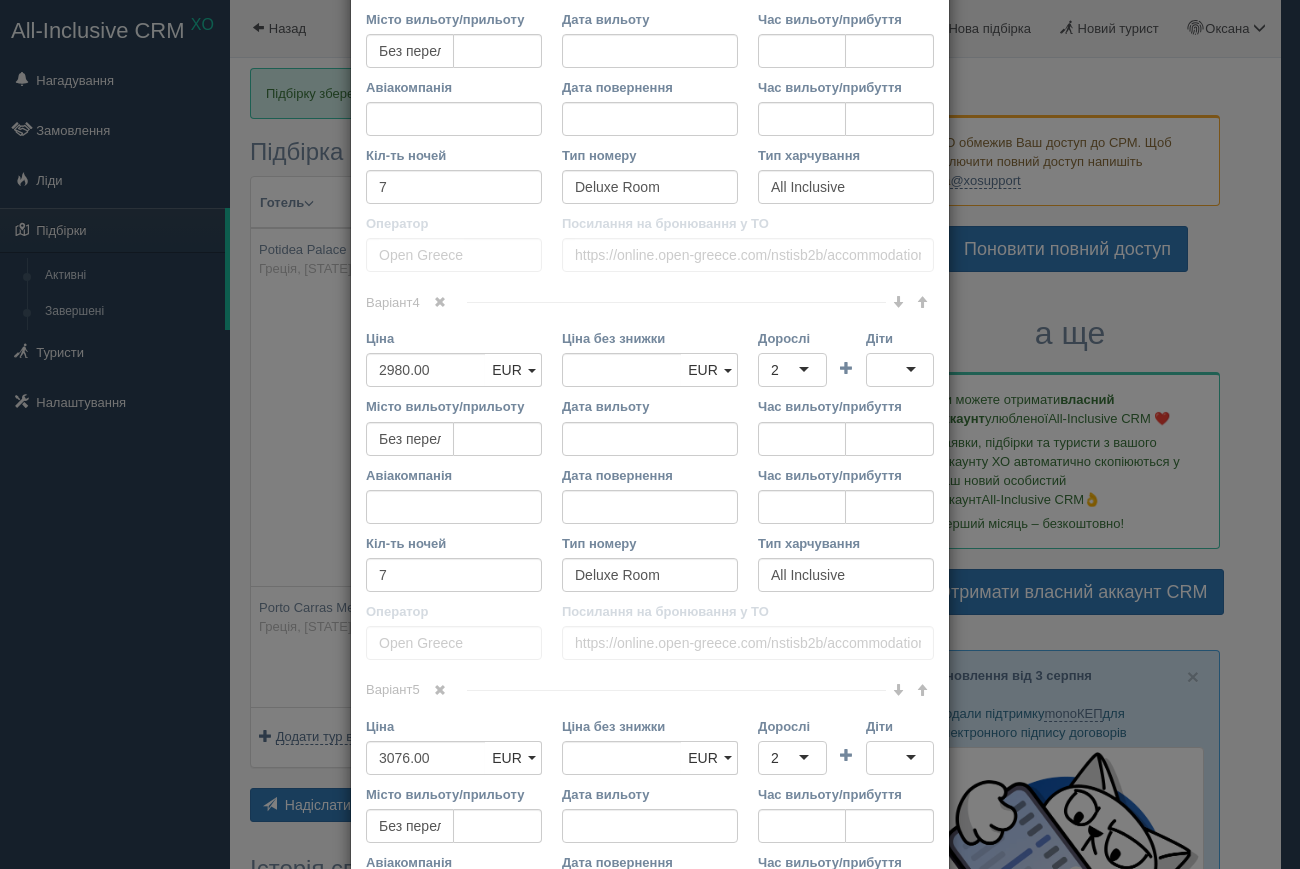 click on "Дорослі" at bounding box center (781, 370) 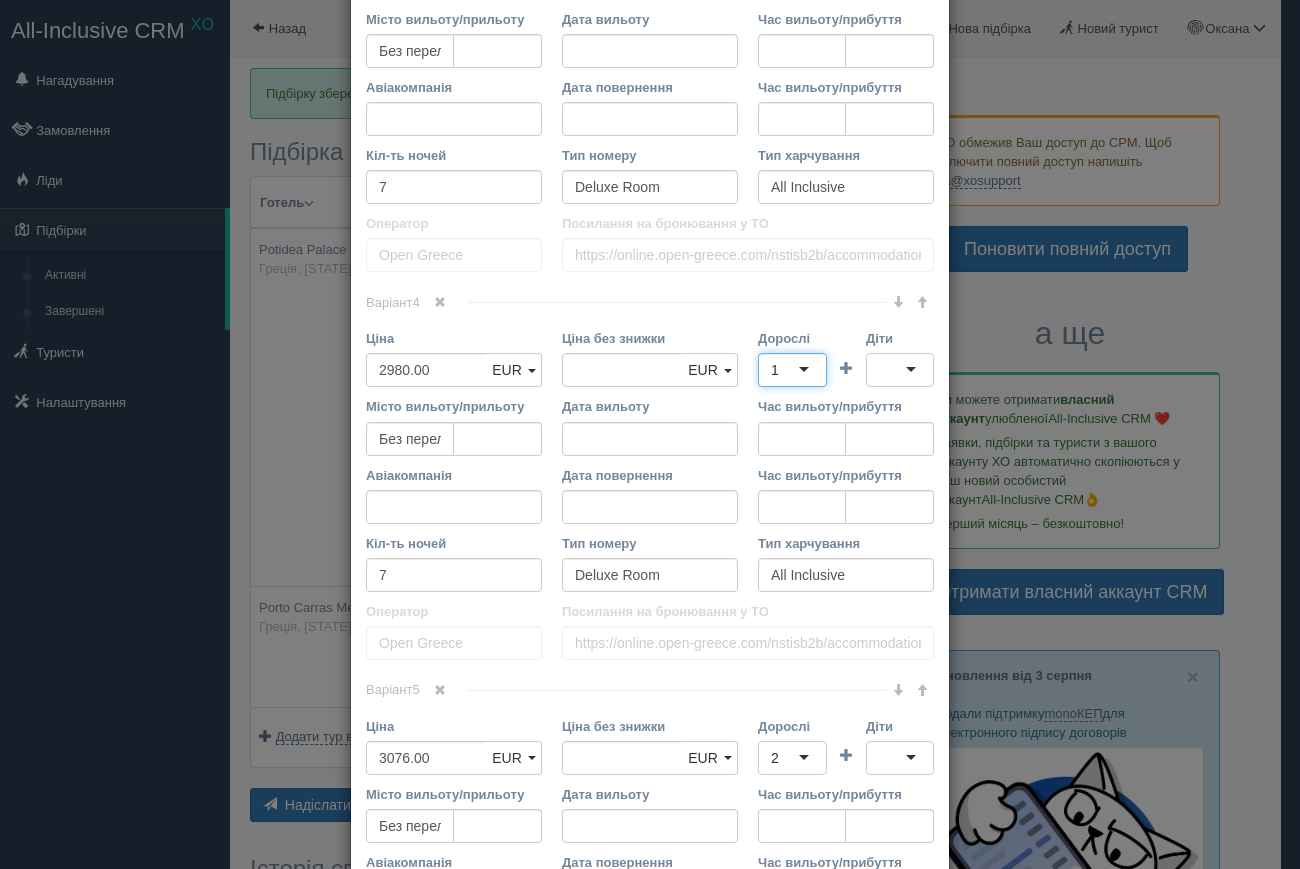 click at bounding box center (900, 370) 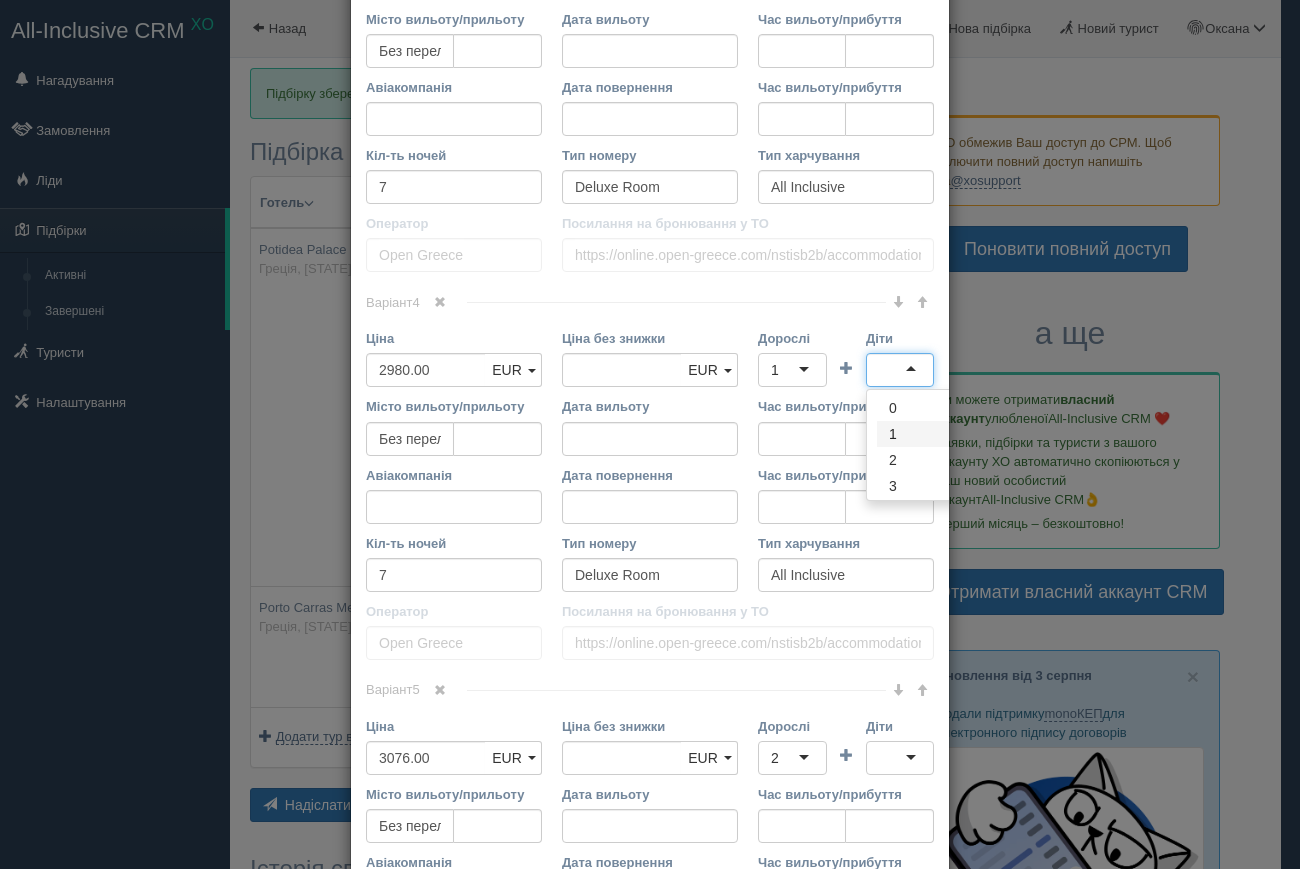 type 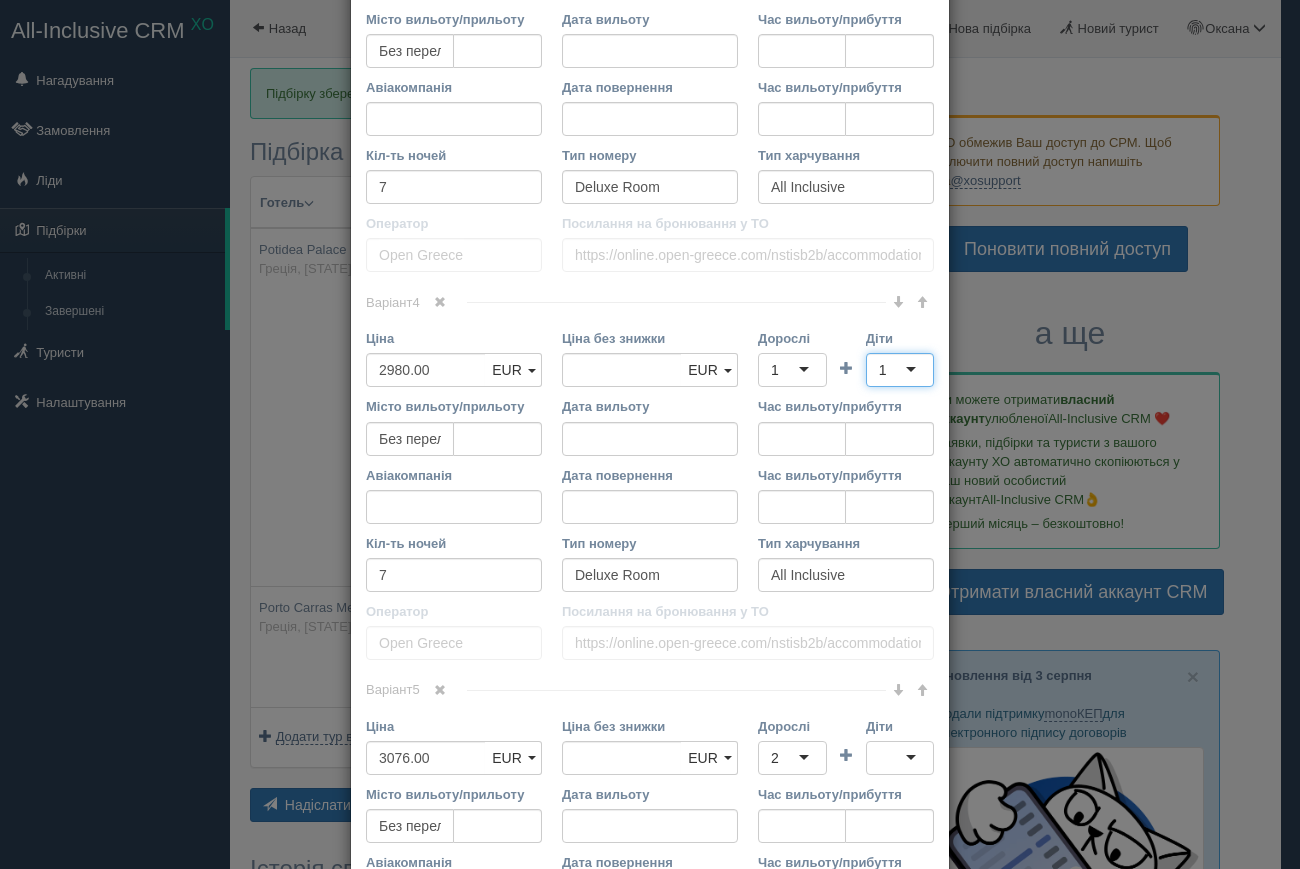type 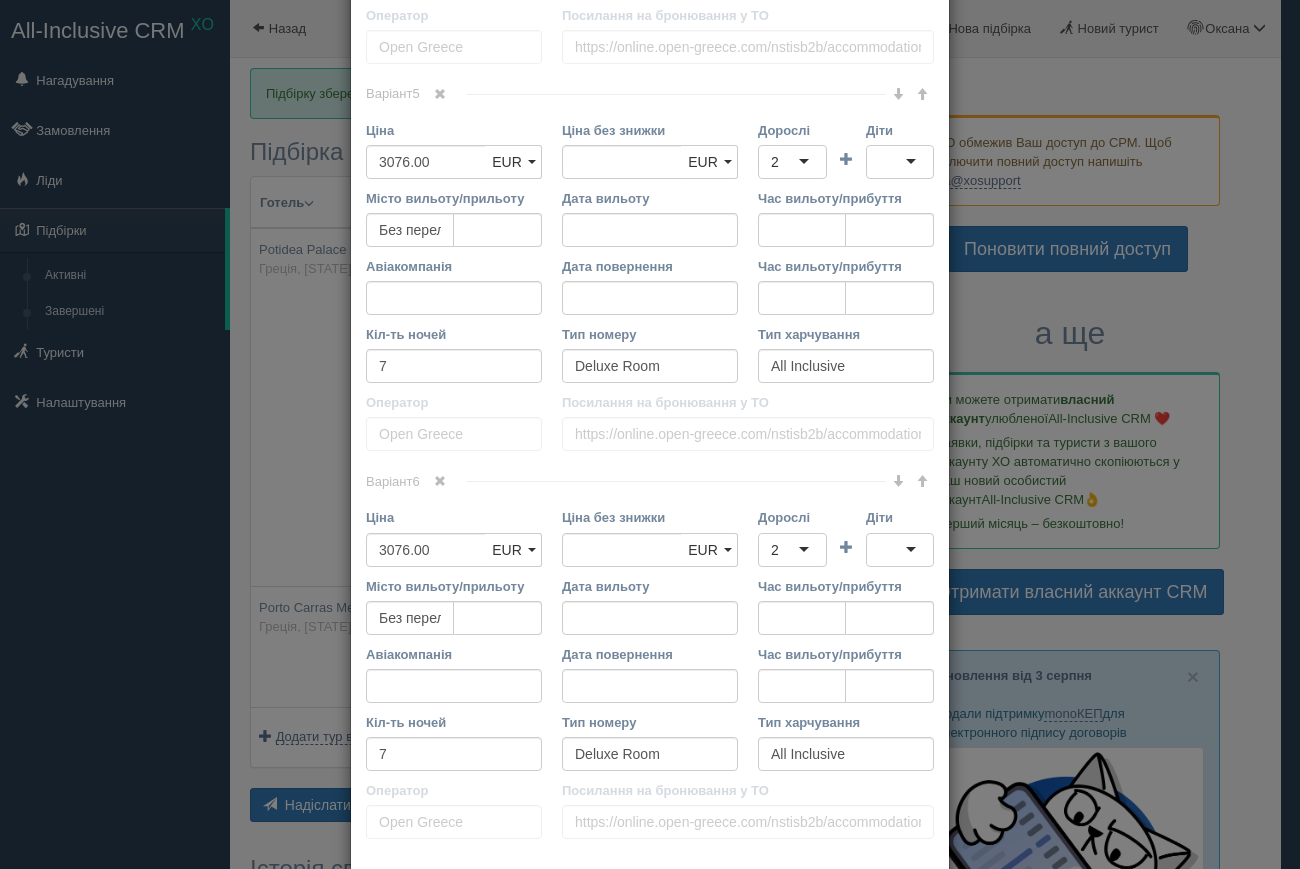 scroll, scrollTop: 2314, scrollLeft: 0, axis: vertical 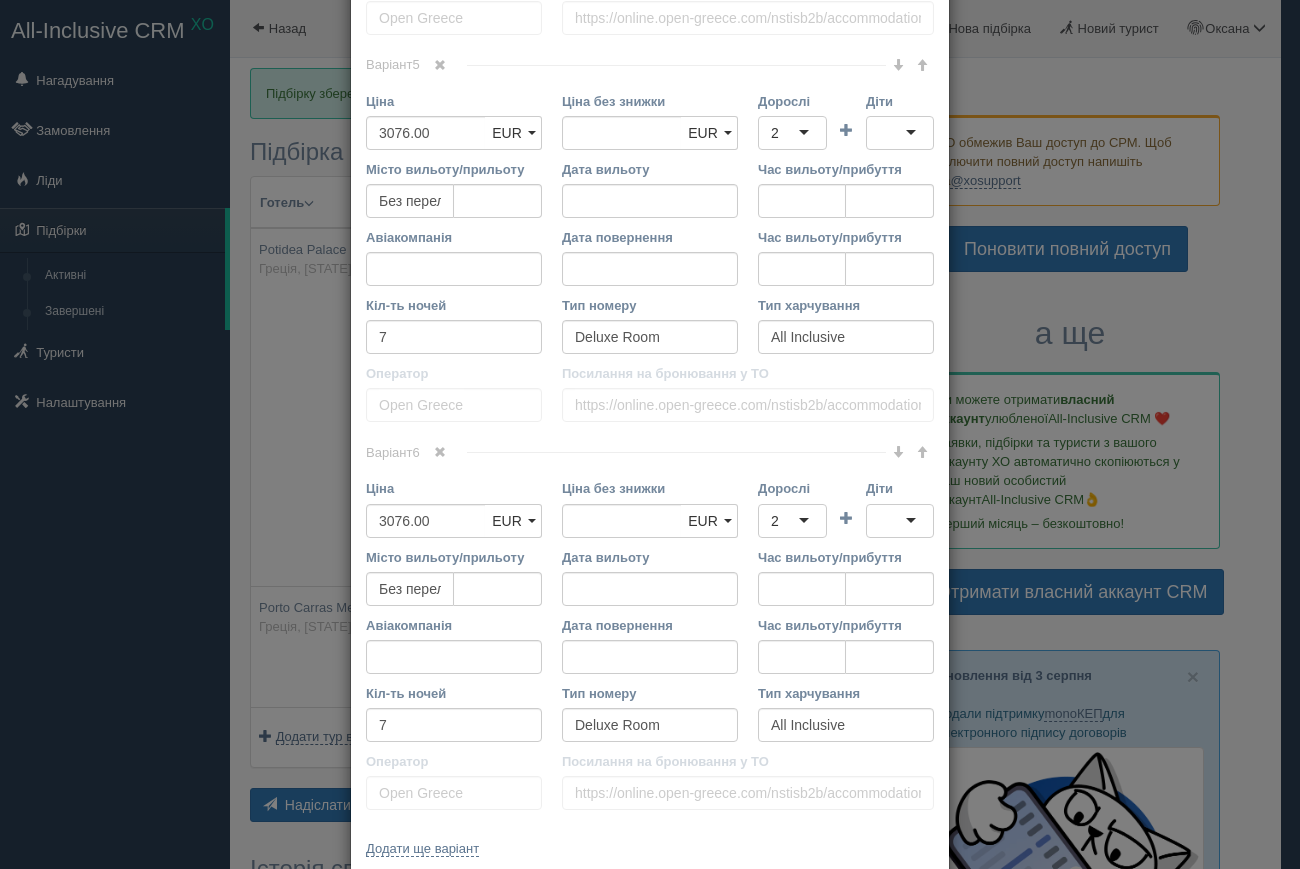 click on "2" at bounding box center [792, 521] 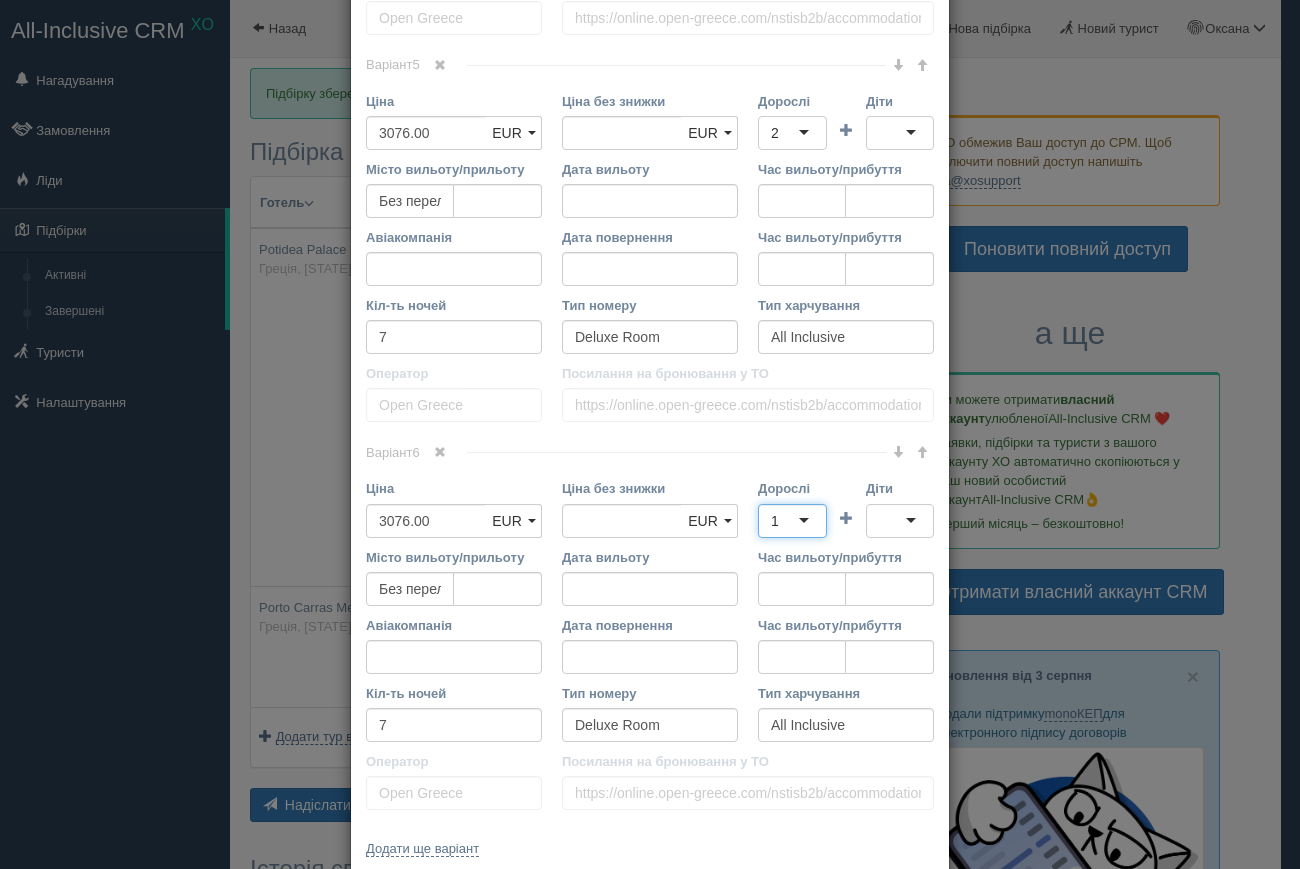 click at bounding box center (900, 521) 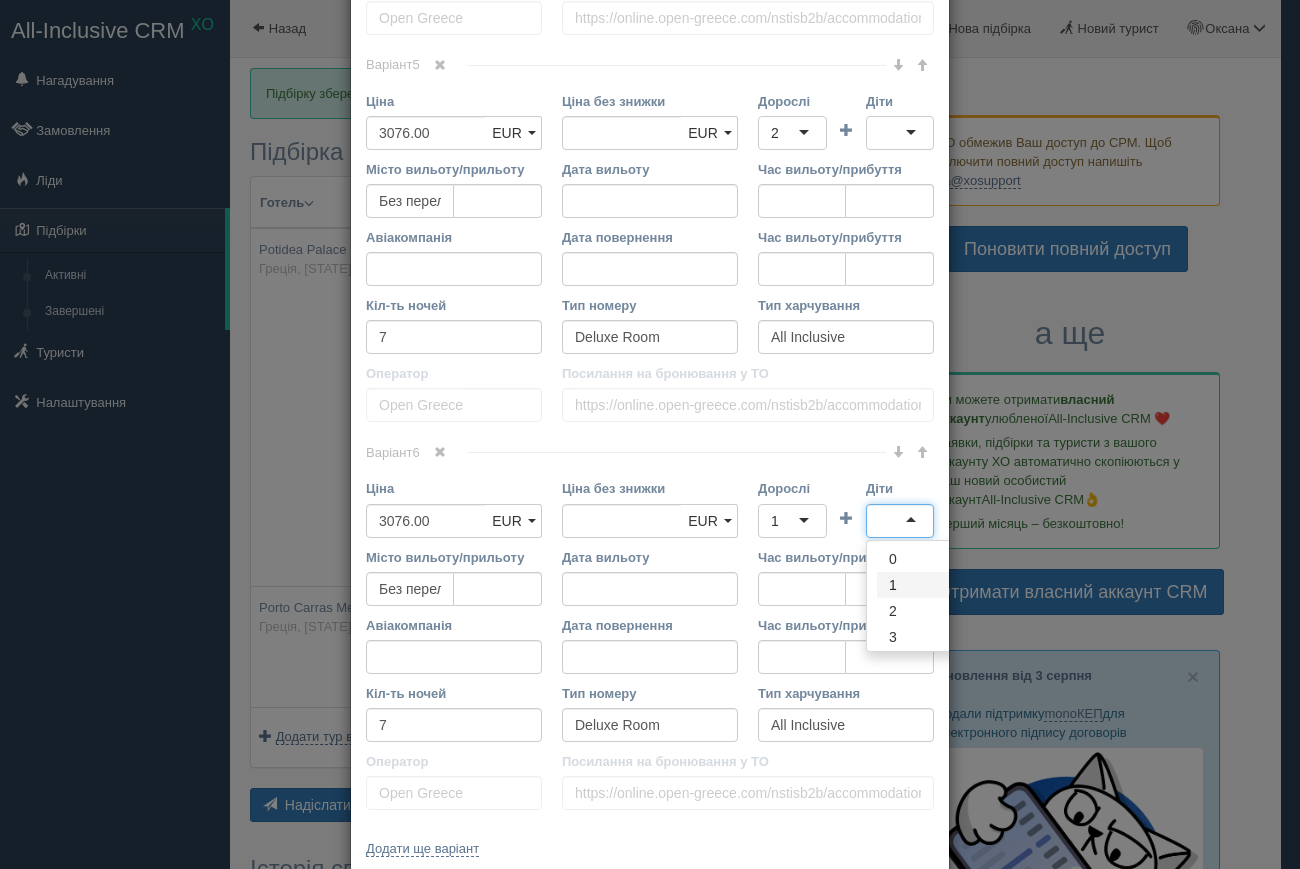 type 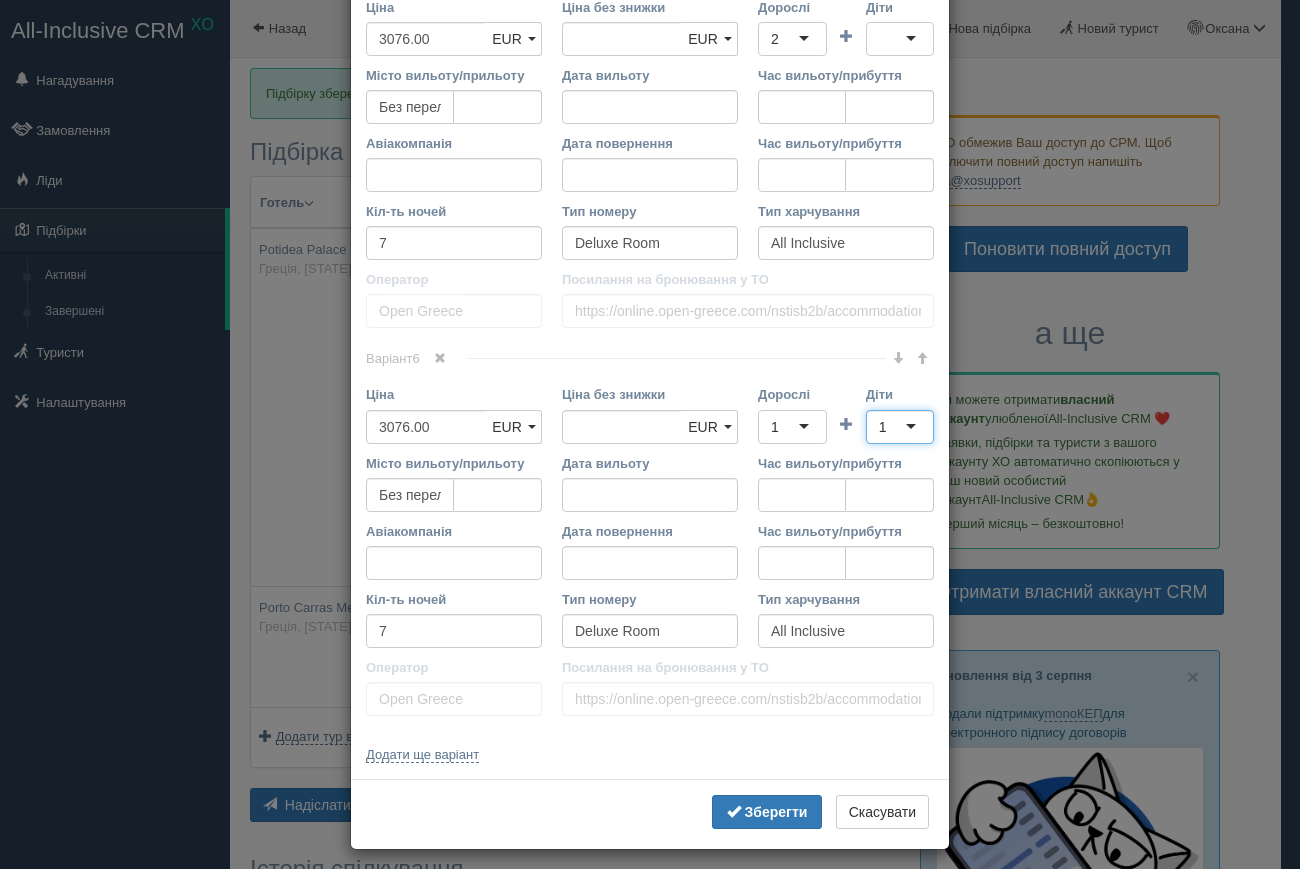 scroll, scrollTop: 2410, scrollLeft: 0, axis: vertical 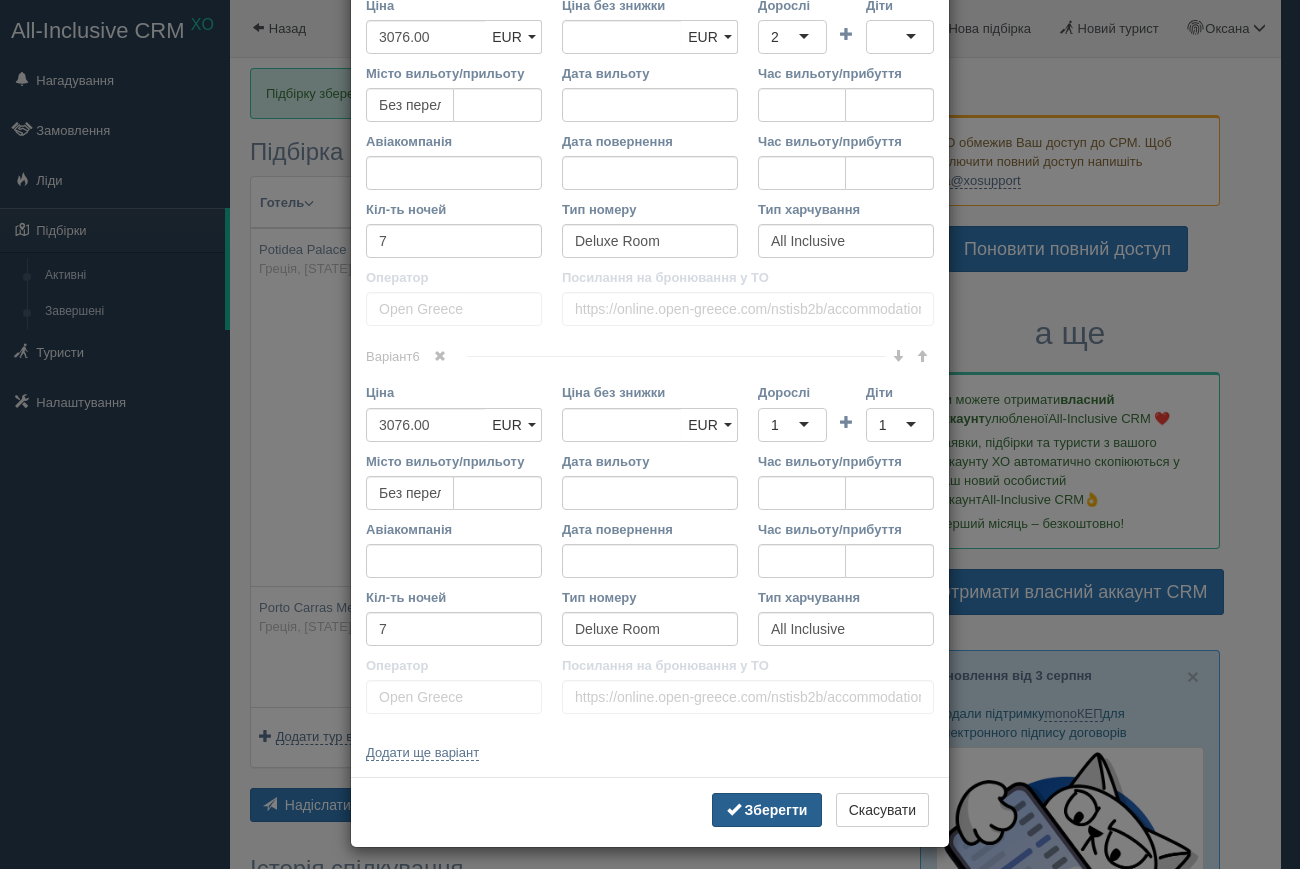 click on "Зберегти" at bounding box center (767, 810) 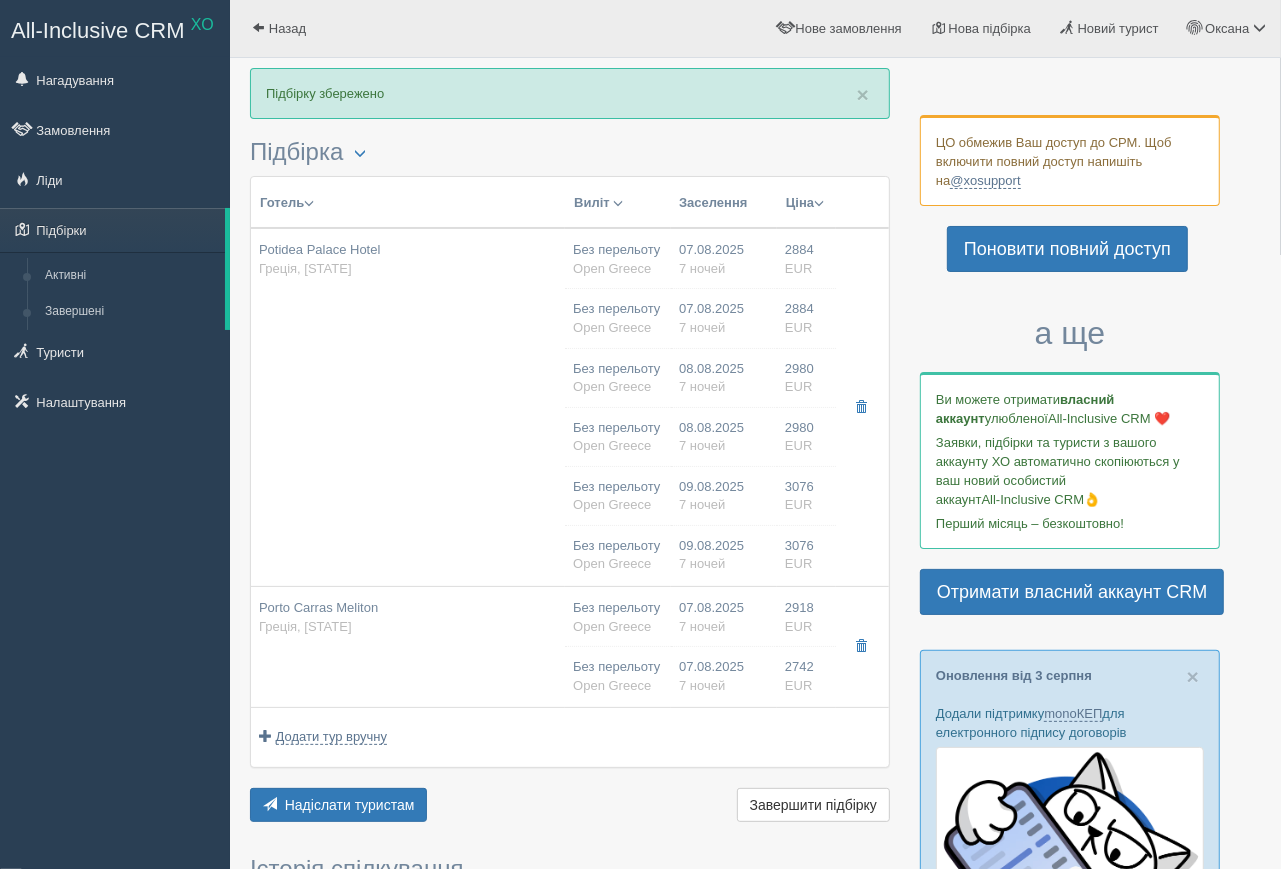 click on "Porto Carras Meliton
Греція, [STATE]" at bounding box center [408, 647] 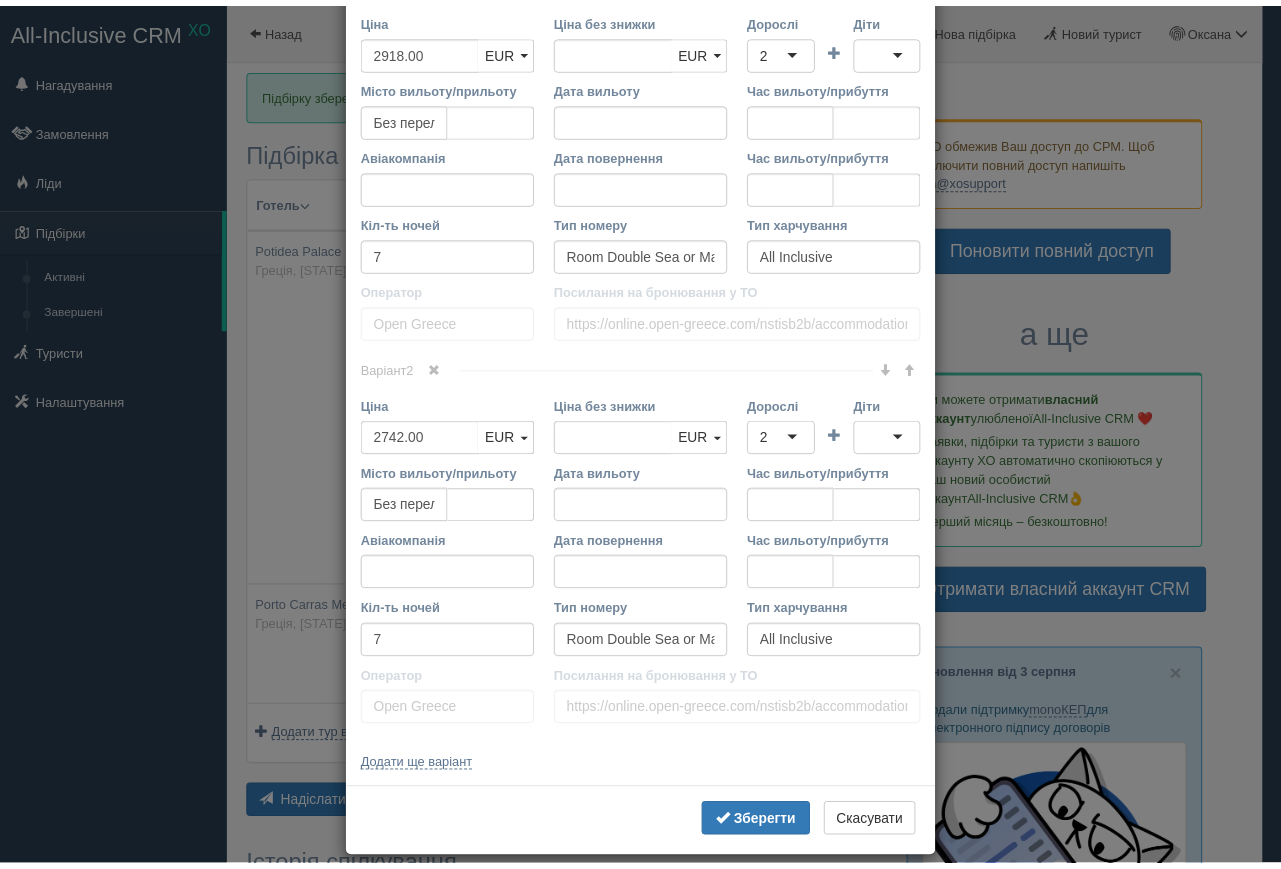 scroll, scrollTop: 921, scrollLeft: 0, axis: vertical 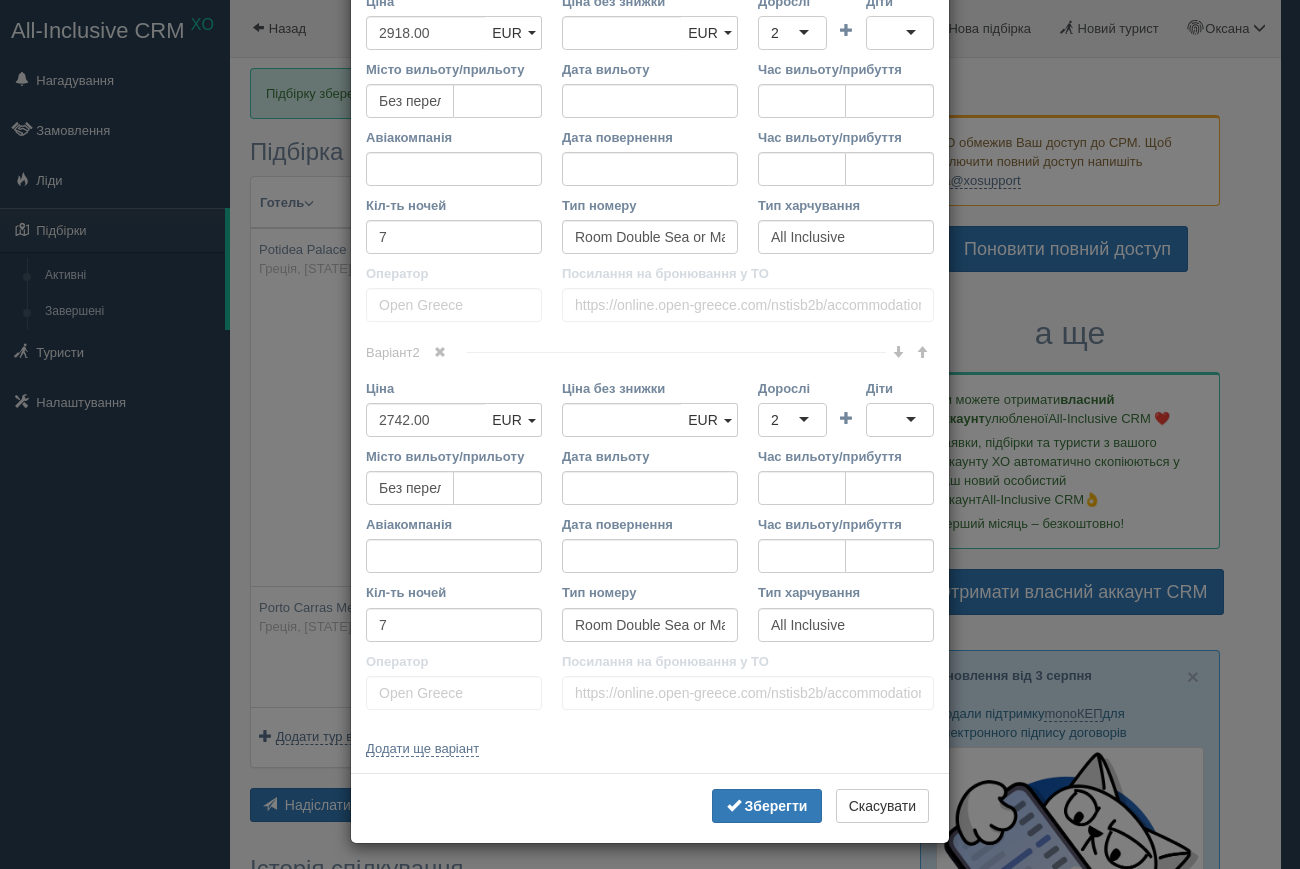 type 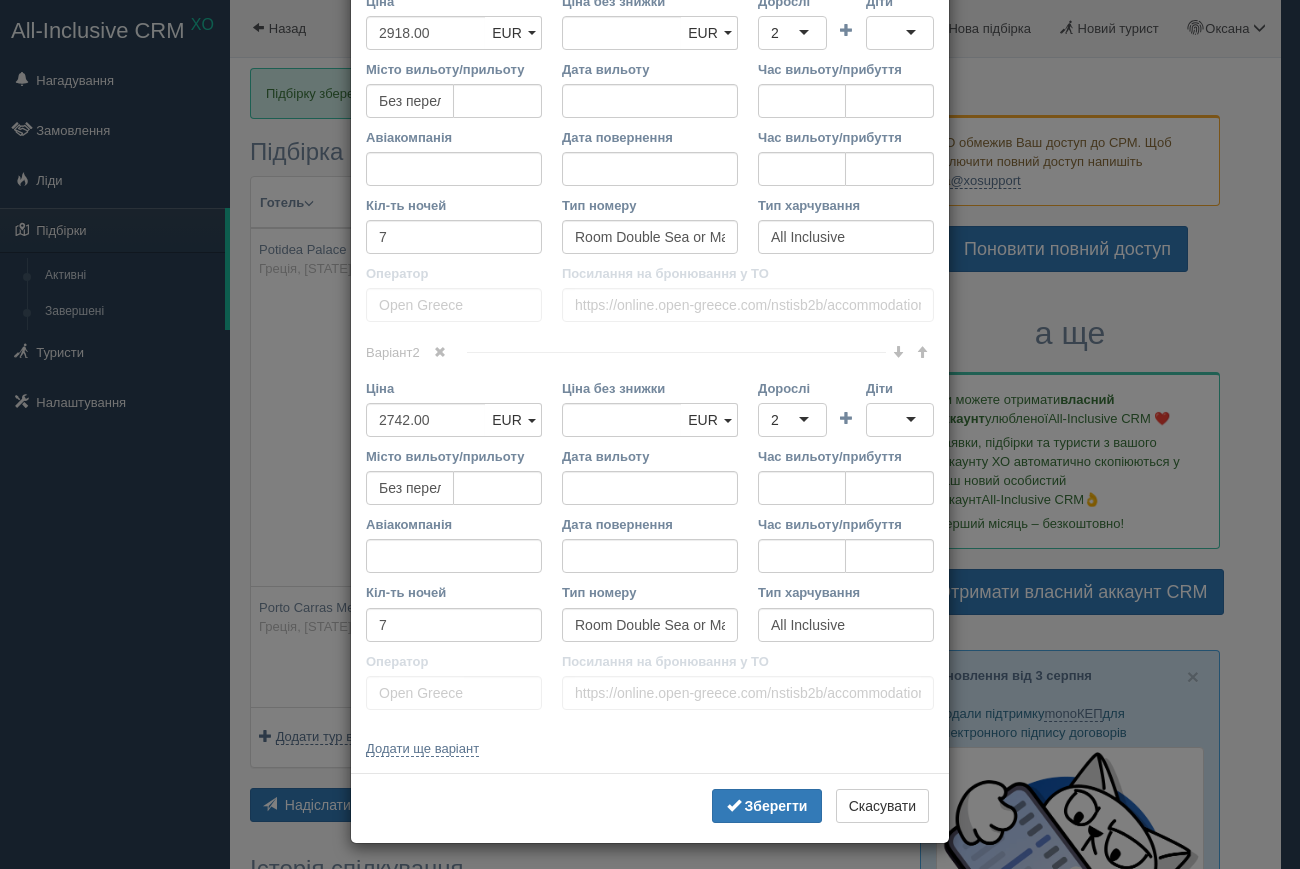 type 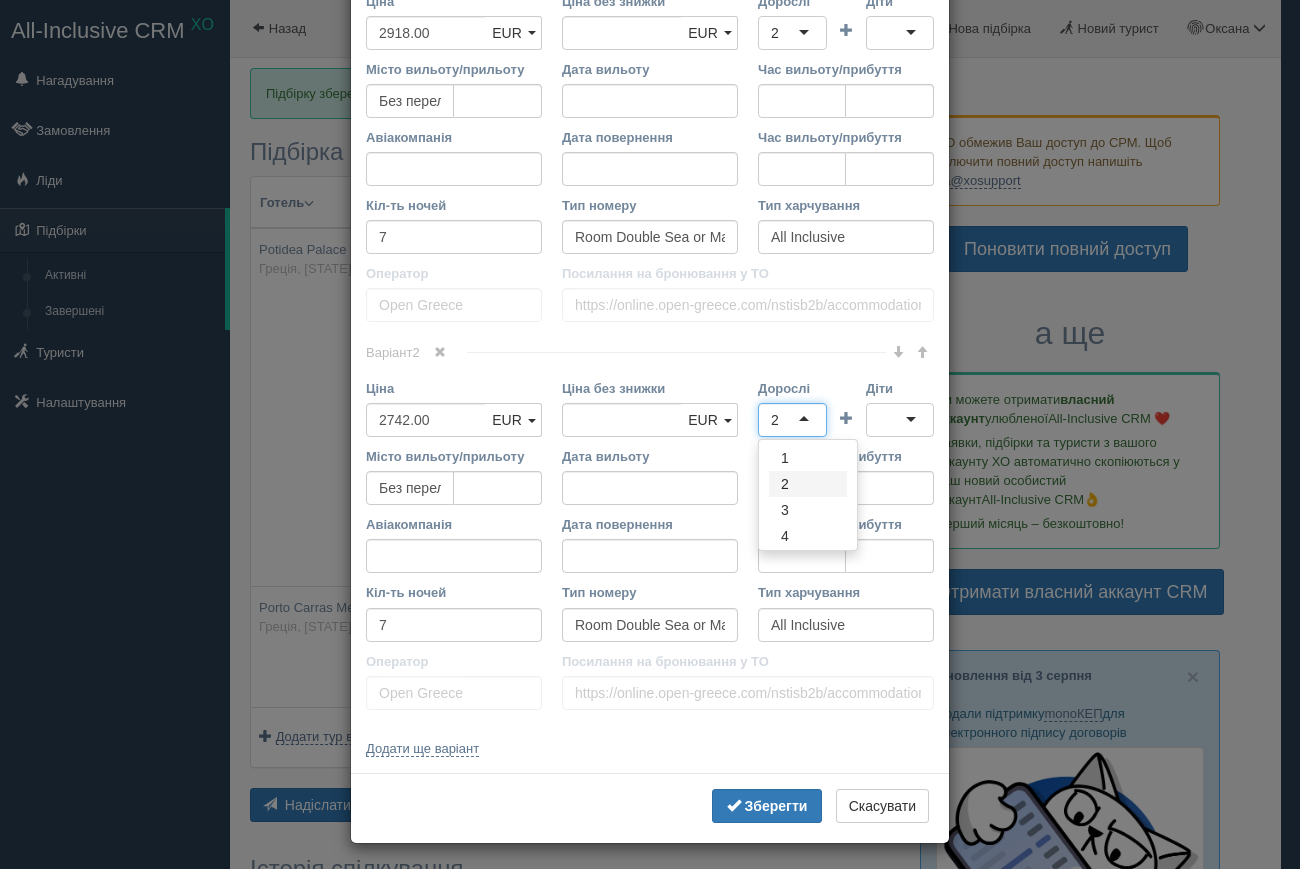 click on "2" at bounding box center (792, 420) 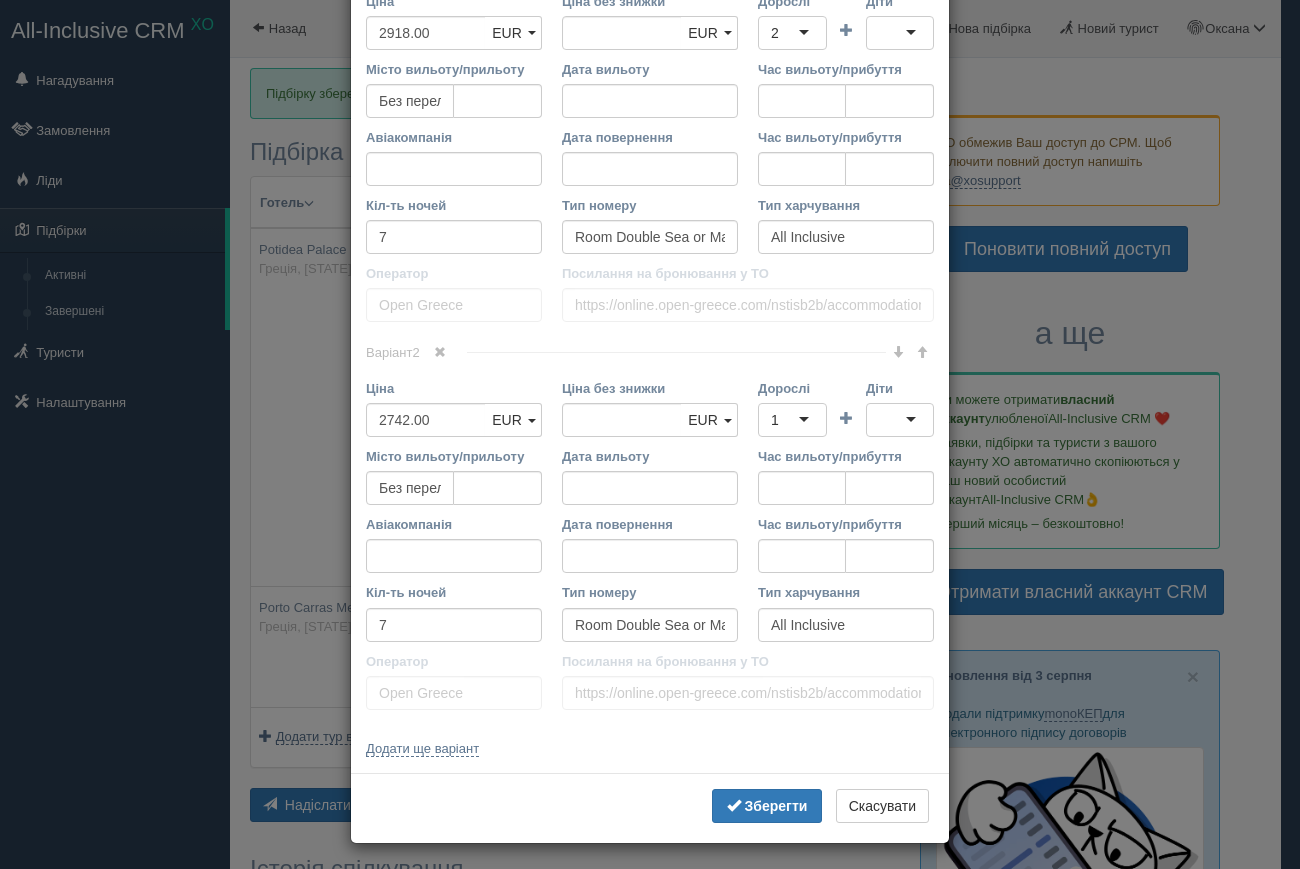 click at bounding box center (900, 420) 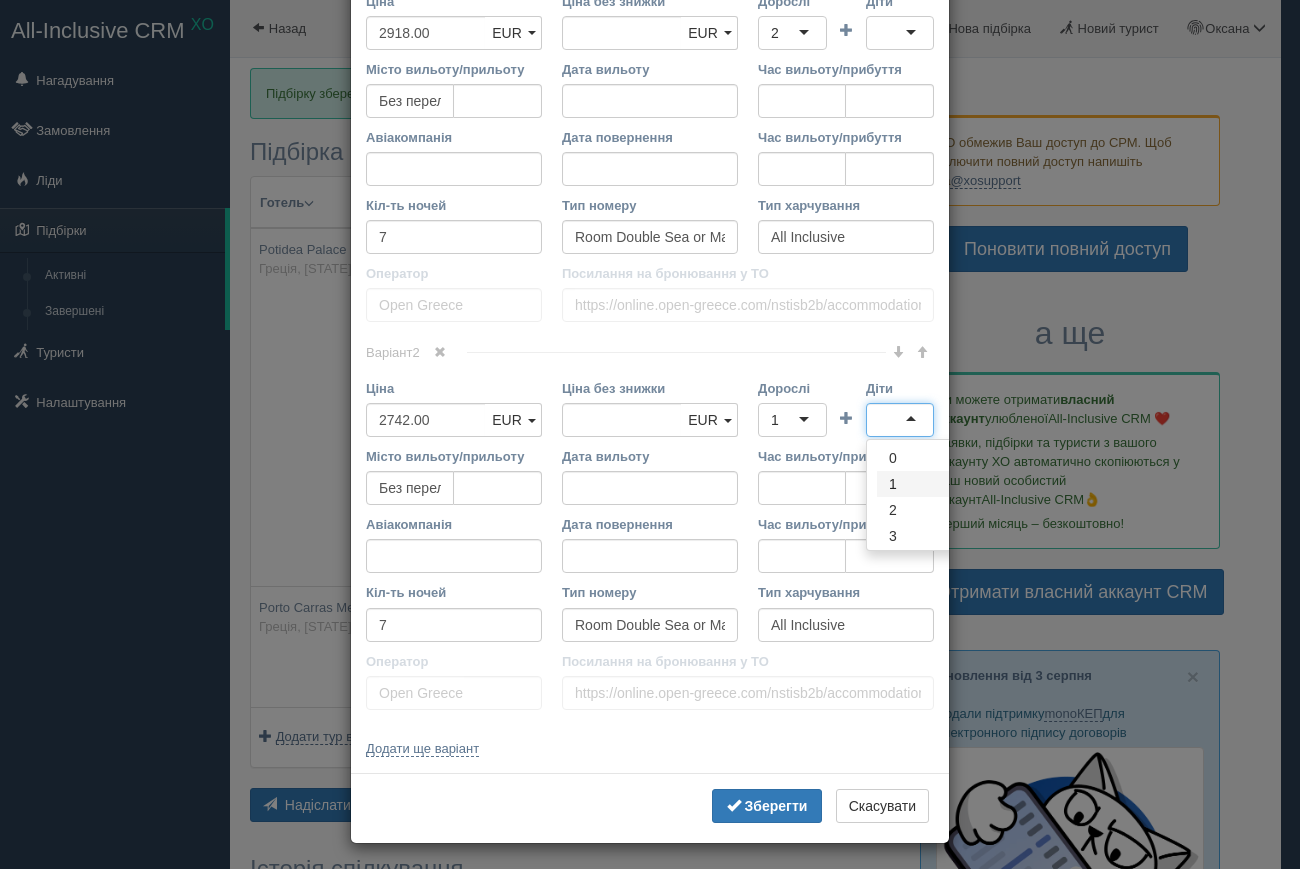 type 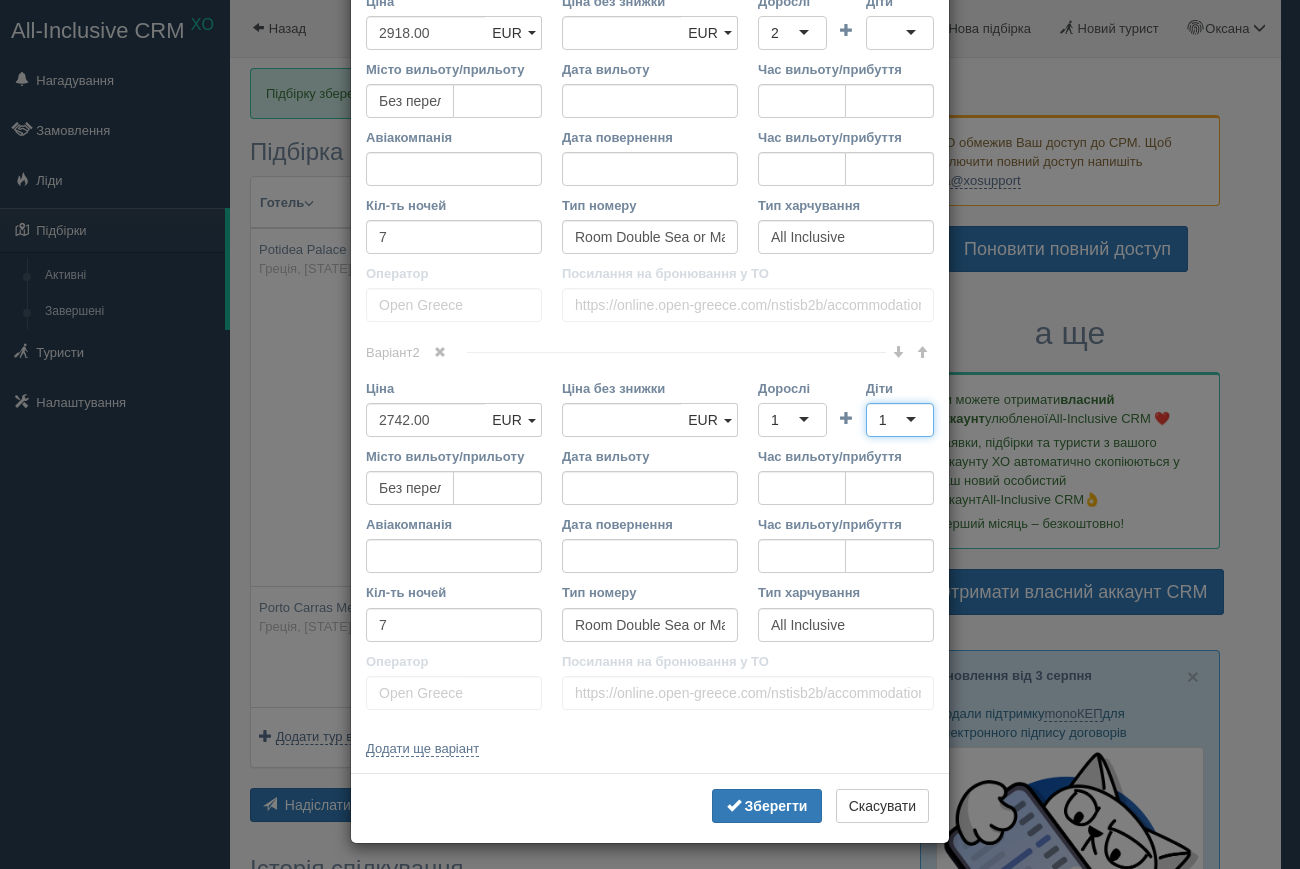 type 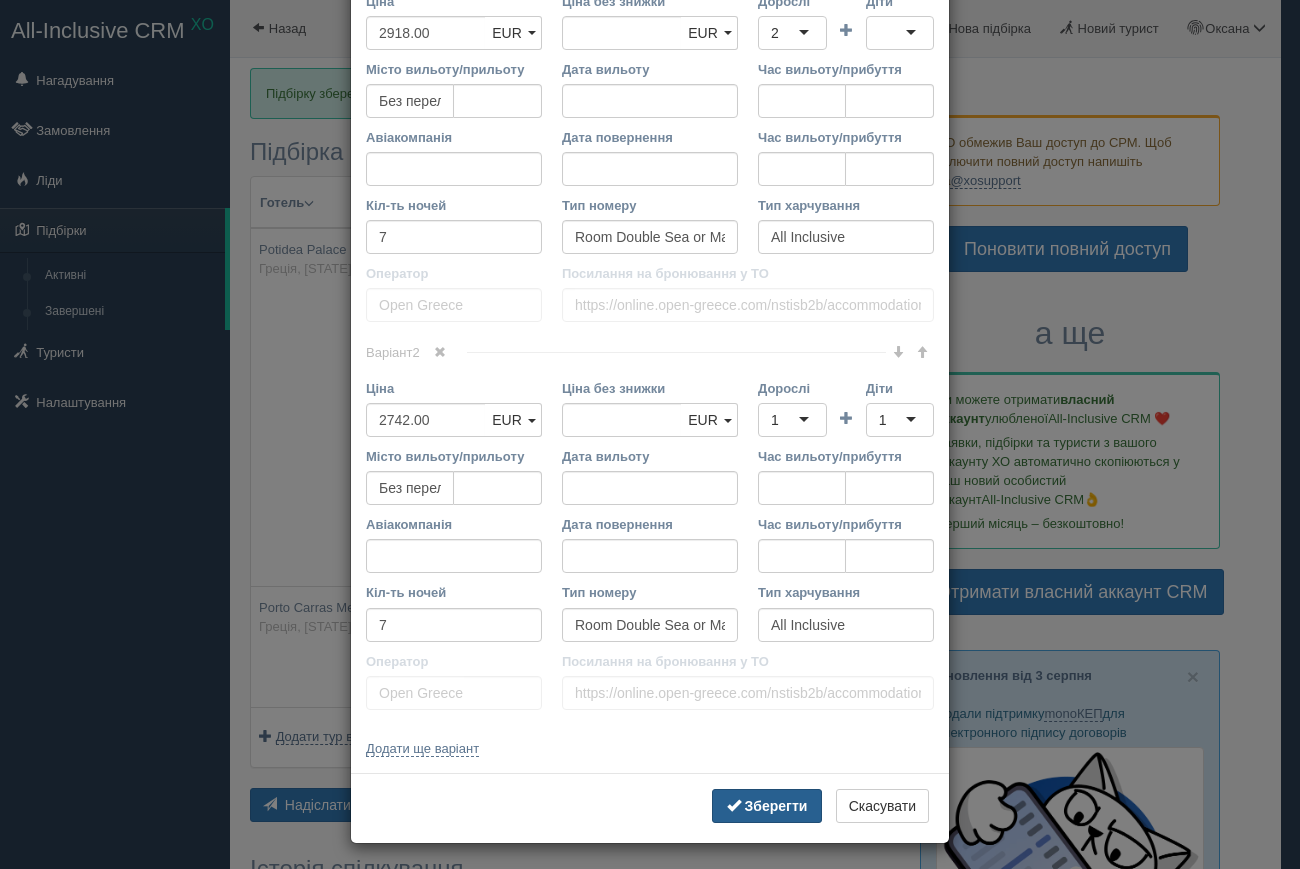 click on "Зберегти" at bounding box center (767, 806) 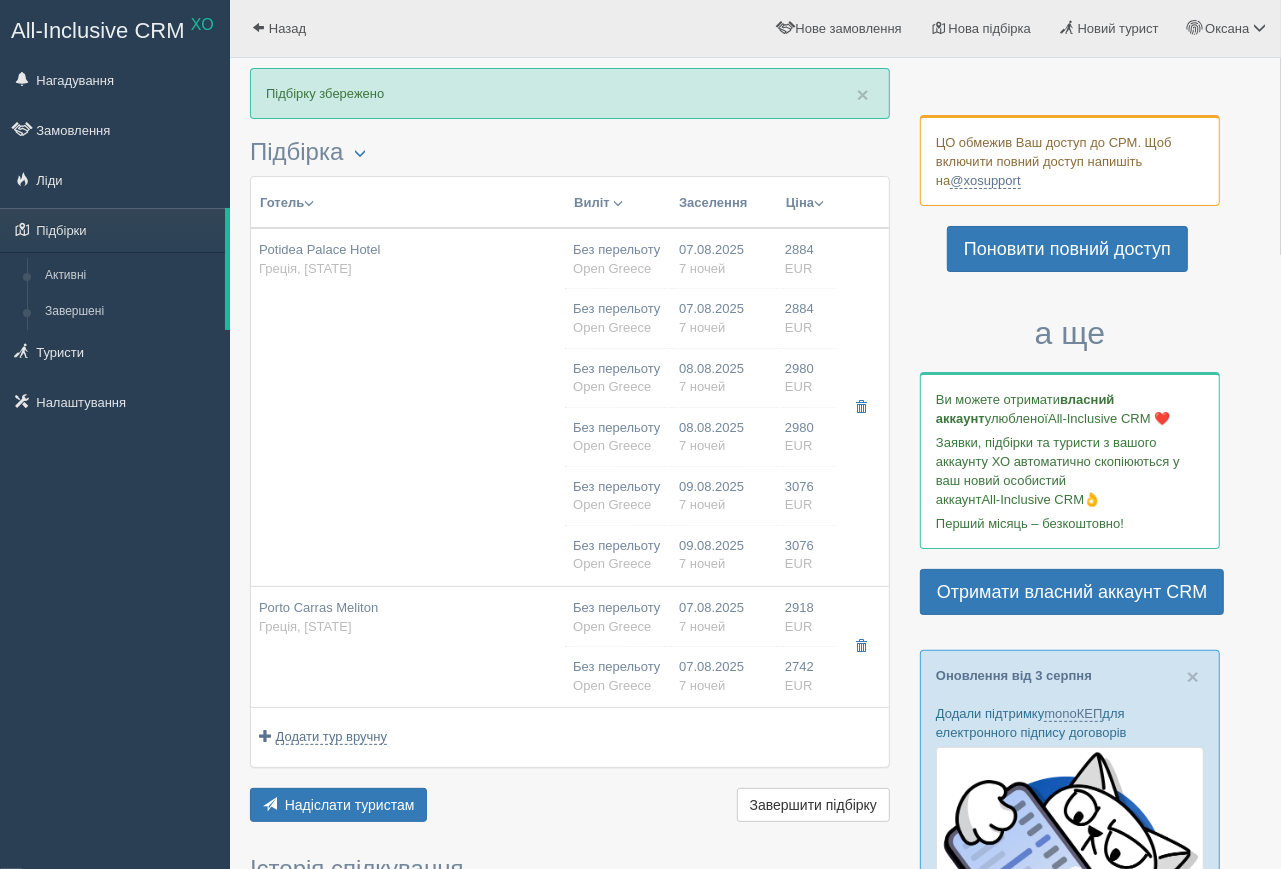 click on "Ціна" at bounding box center (805, 203) 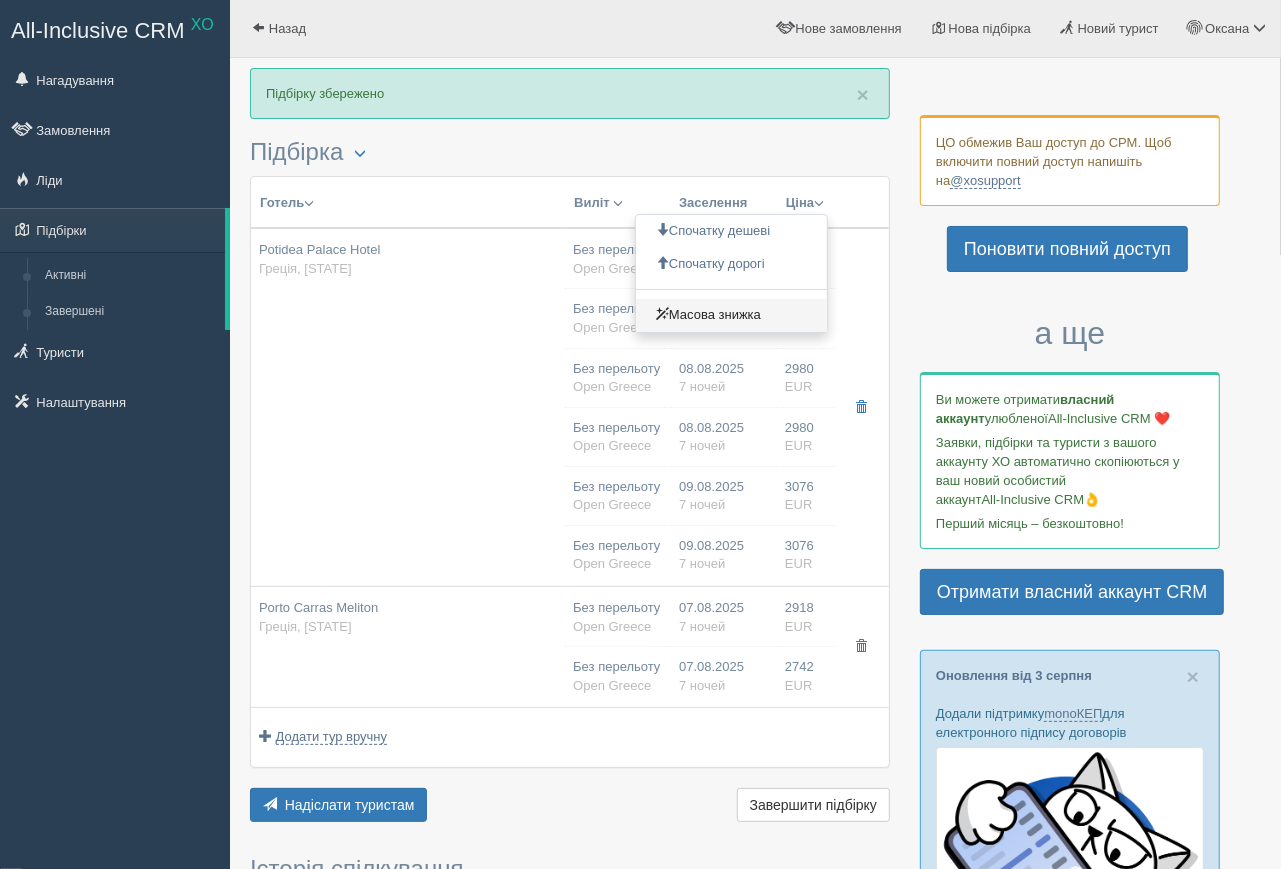 click on "Масова знижка" at bounding box center (731, 315) 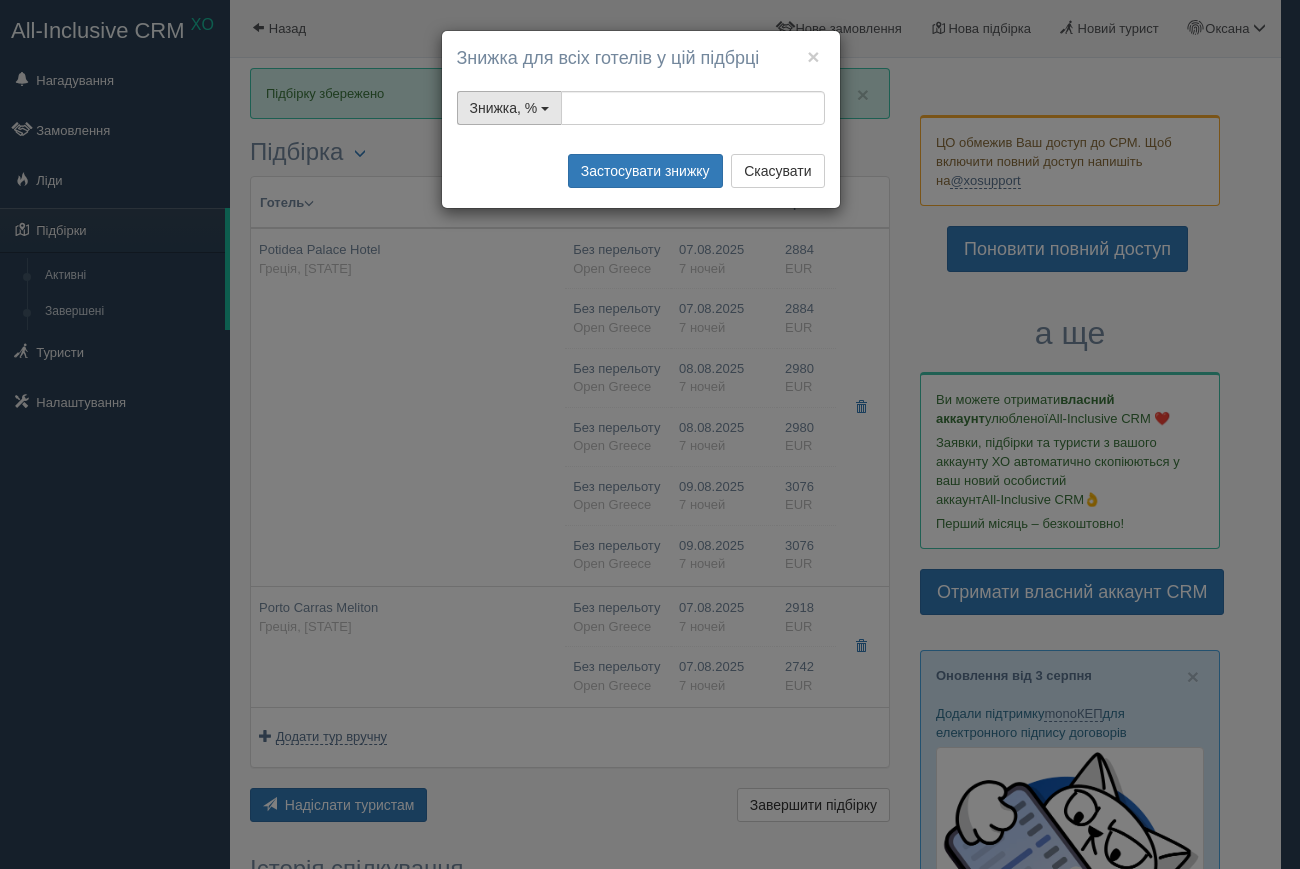 click on "Знижка, %" at bounding box center [504, 108] 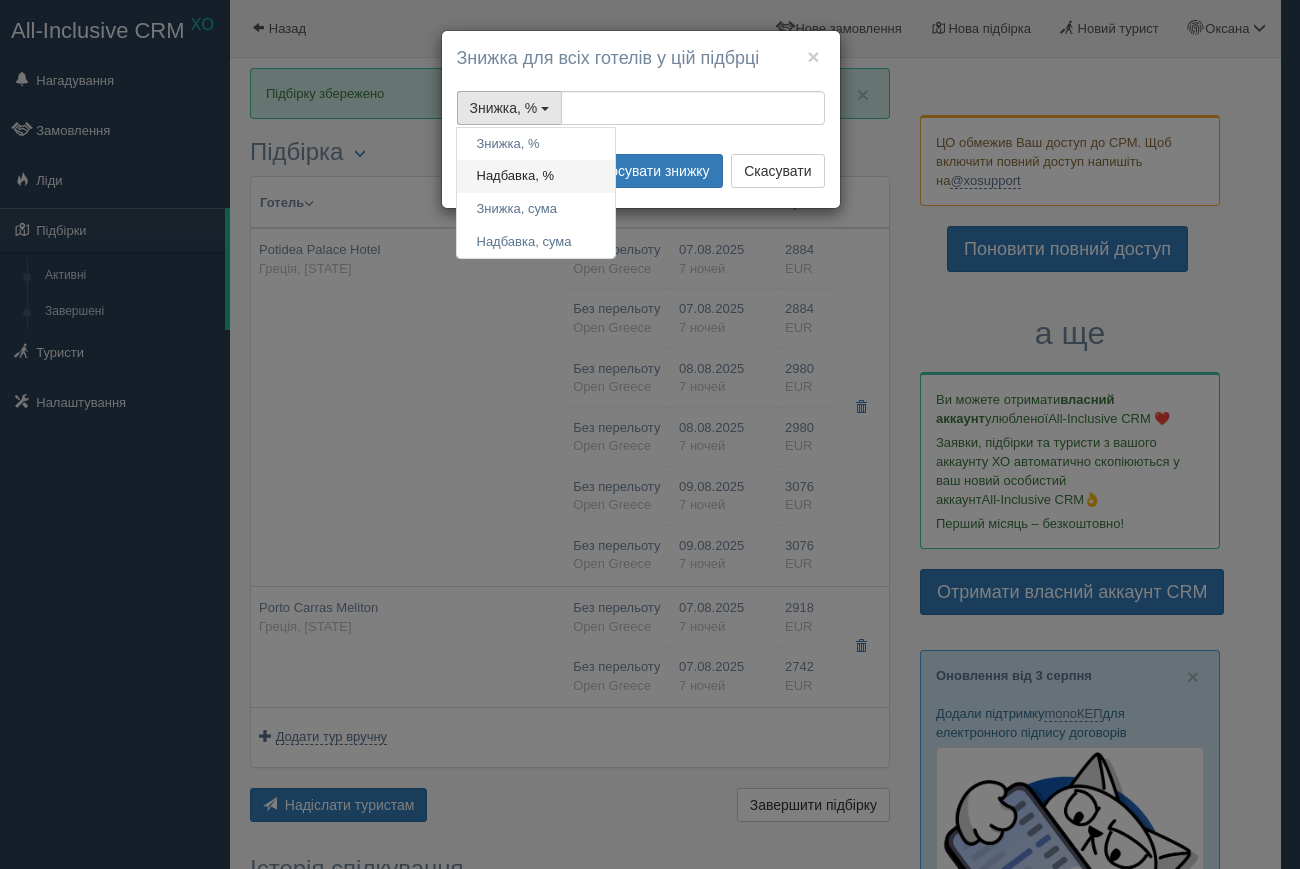 click on "Надбавка, %" at bounding box center (536, 176) 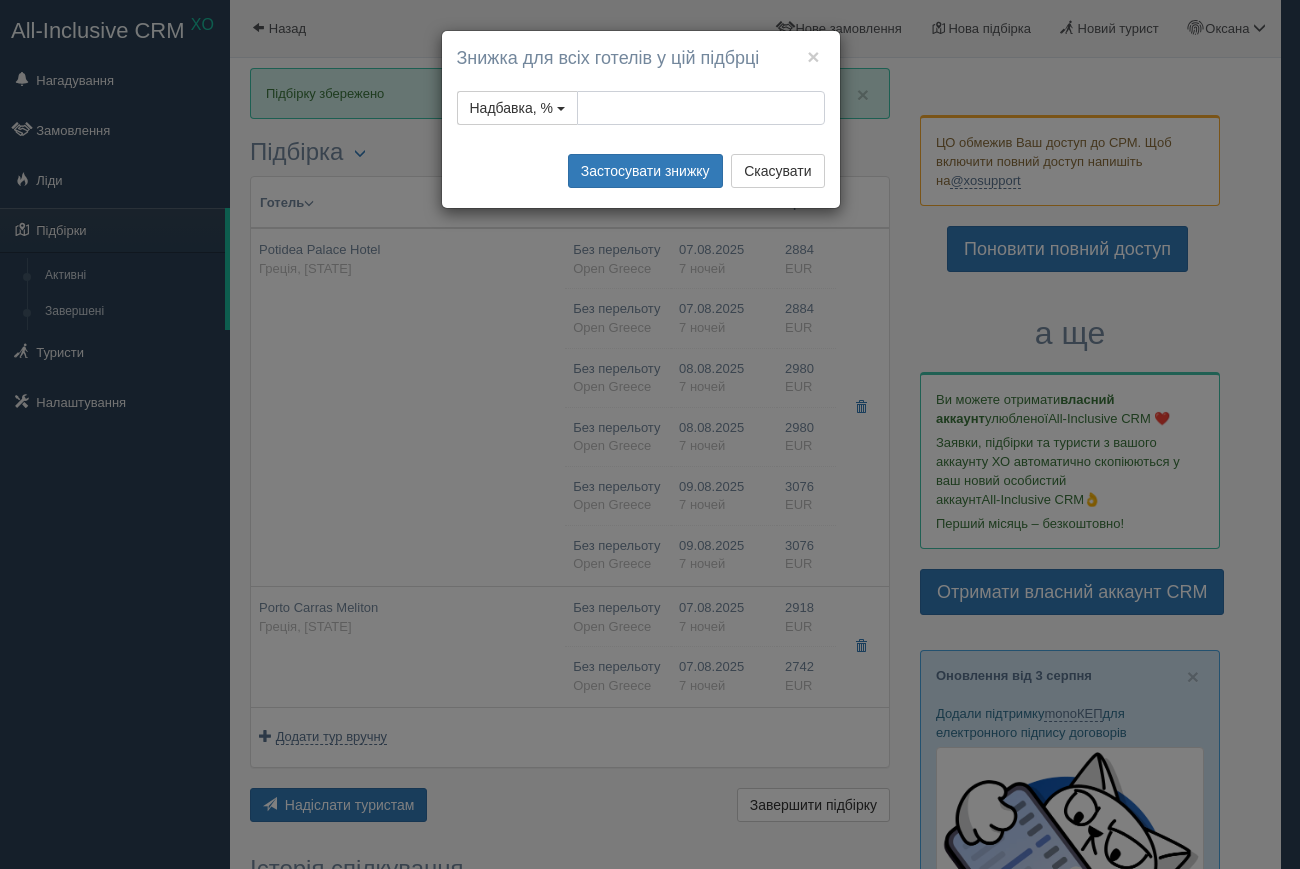 click at bounding box center (701, 108) 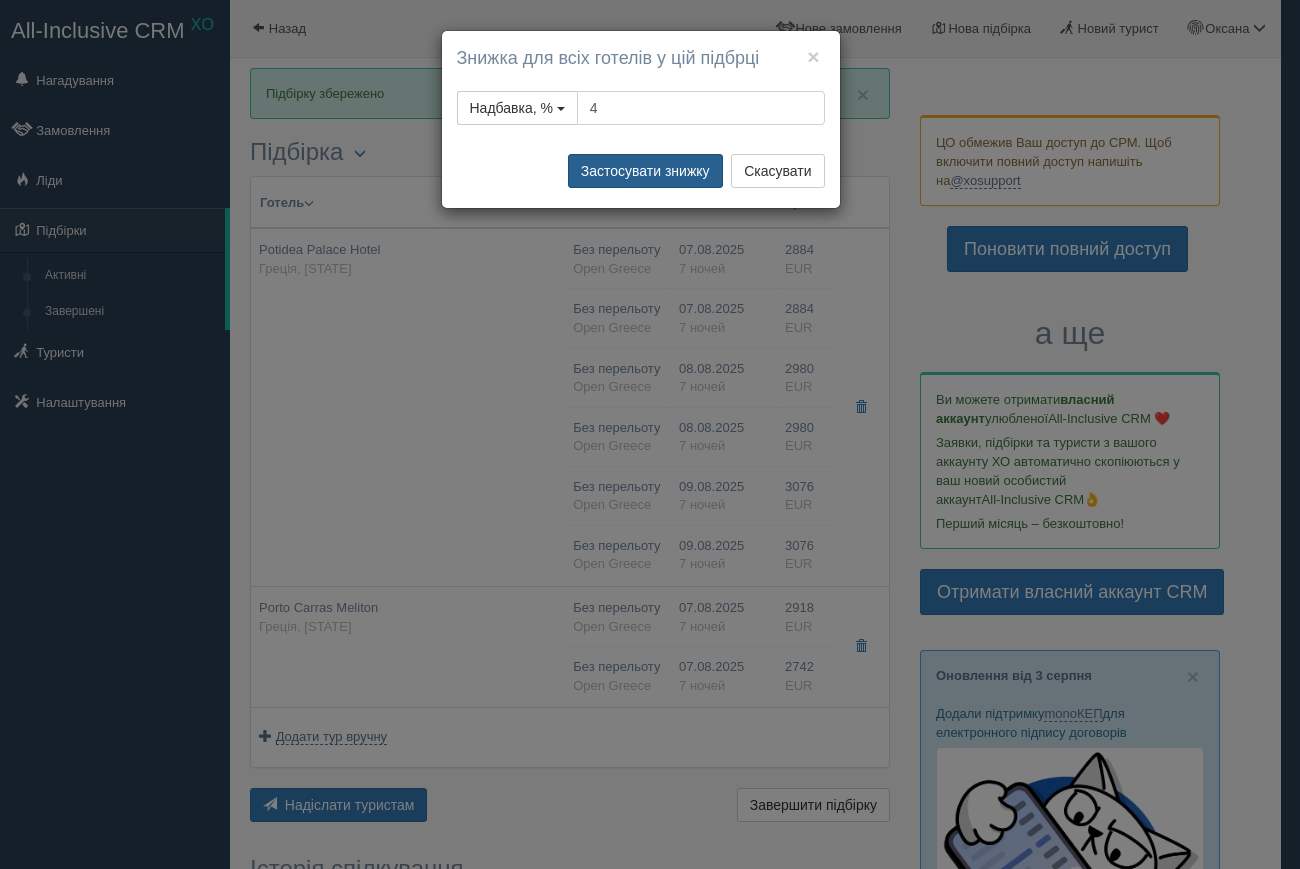 type on "4" 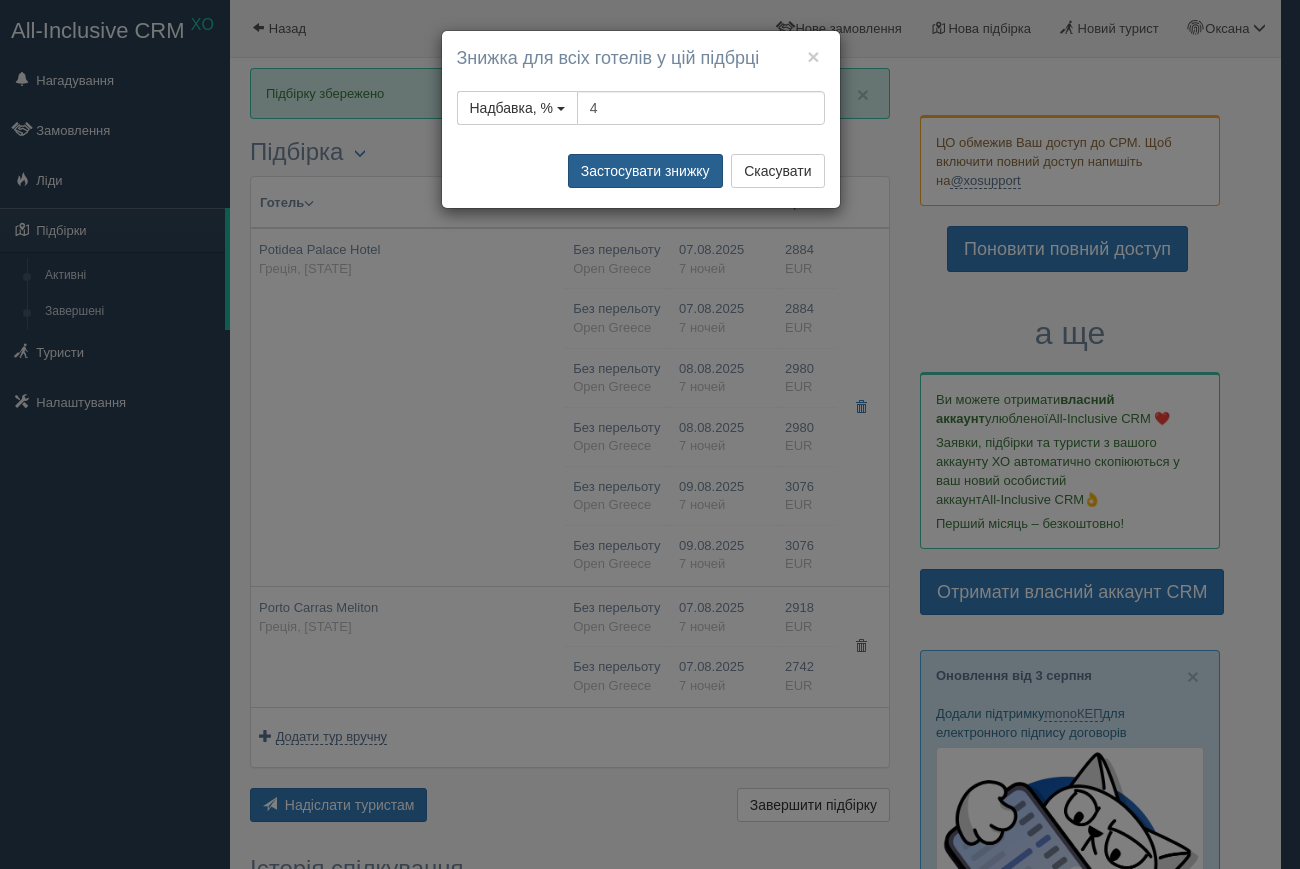 click on "Застосувати знижку" at bounding box center [645, 171] 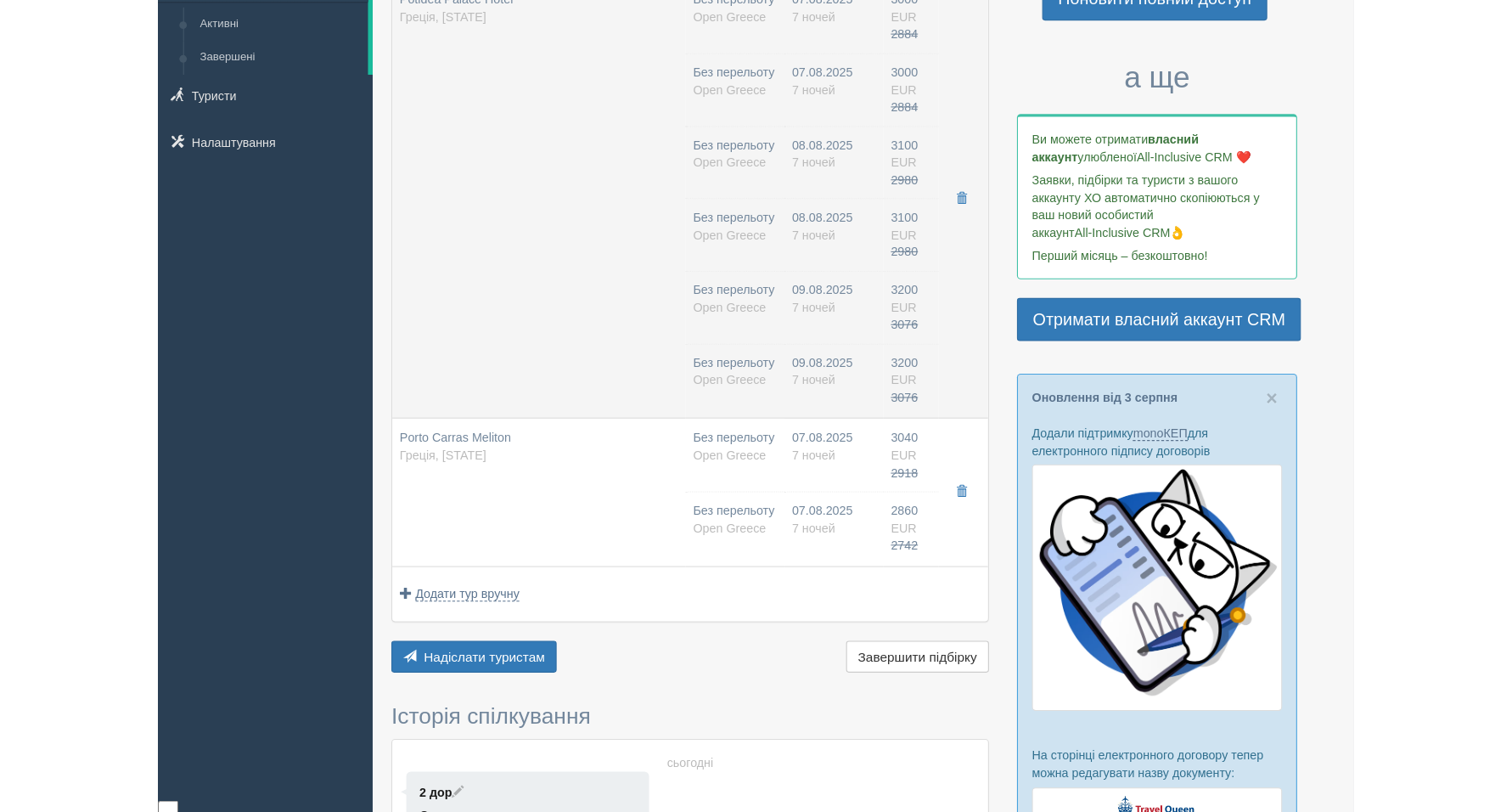 scroll, scrollTop: 0, scrollLeft: 0, axis: both 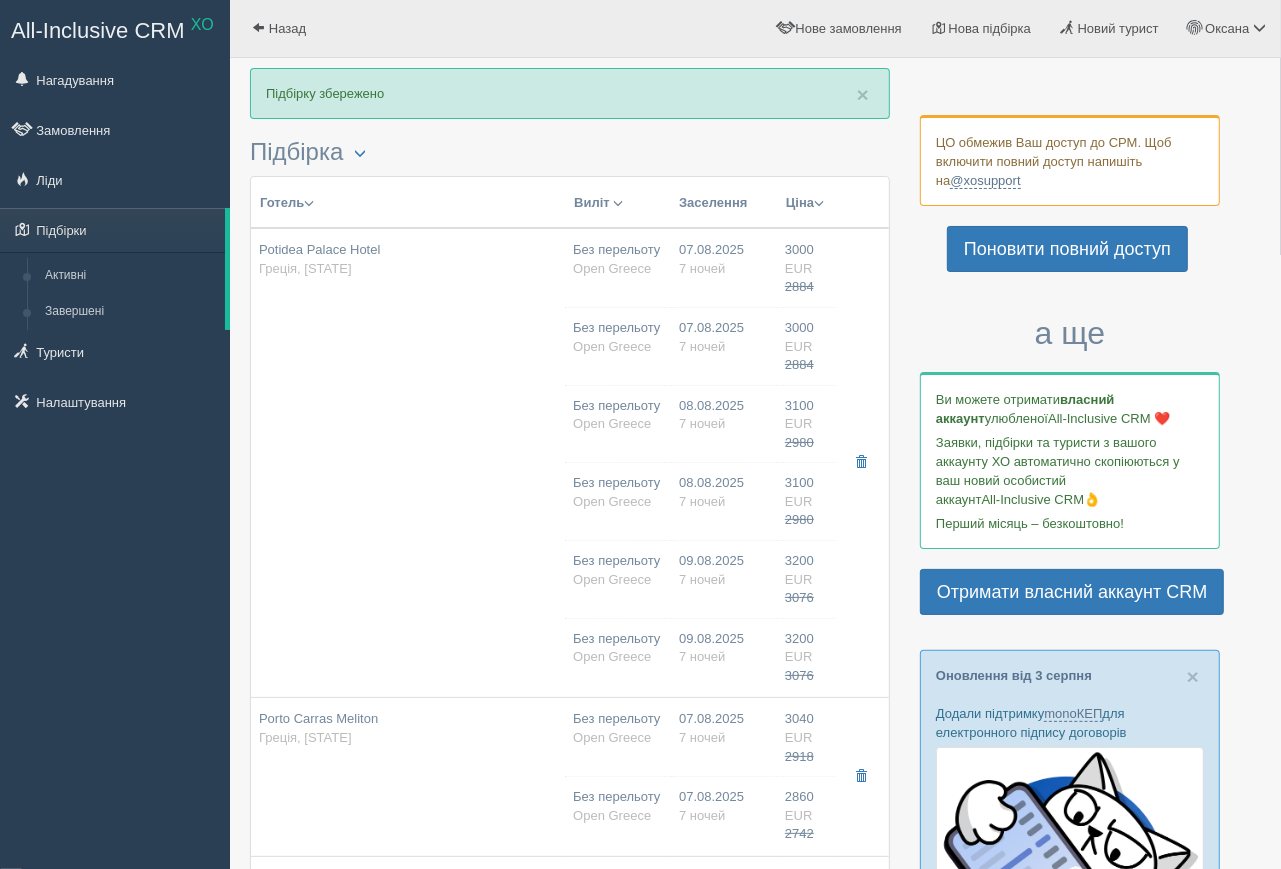 click on "Ціна" at bounding box center (805, 203) 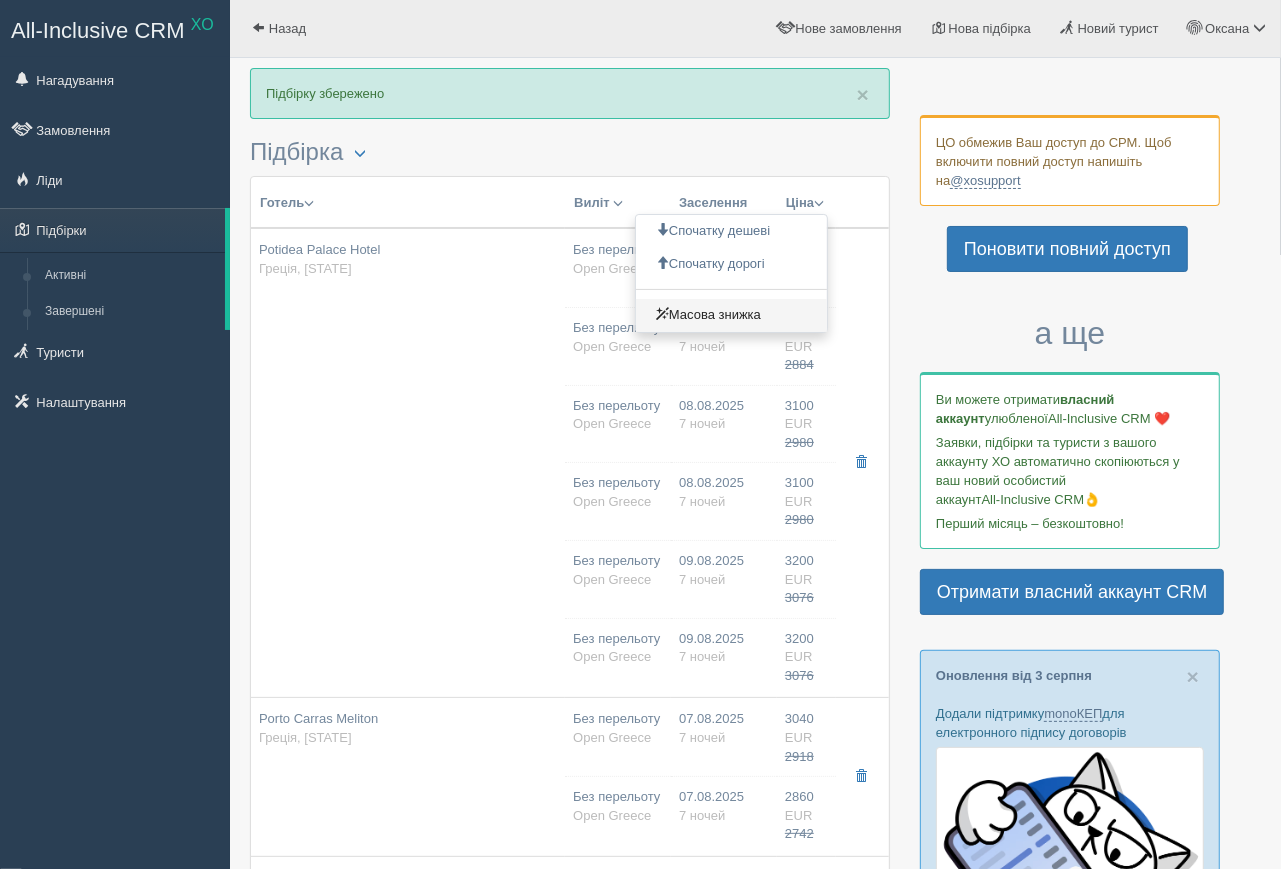 click on "Масова знижка" at bounding box center [731, 315] 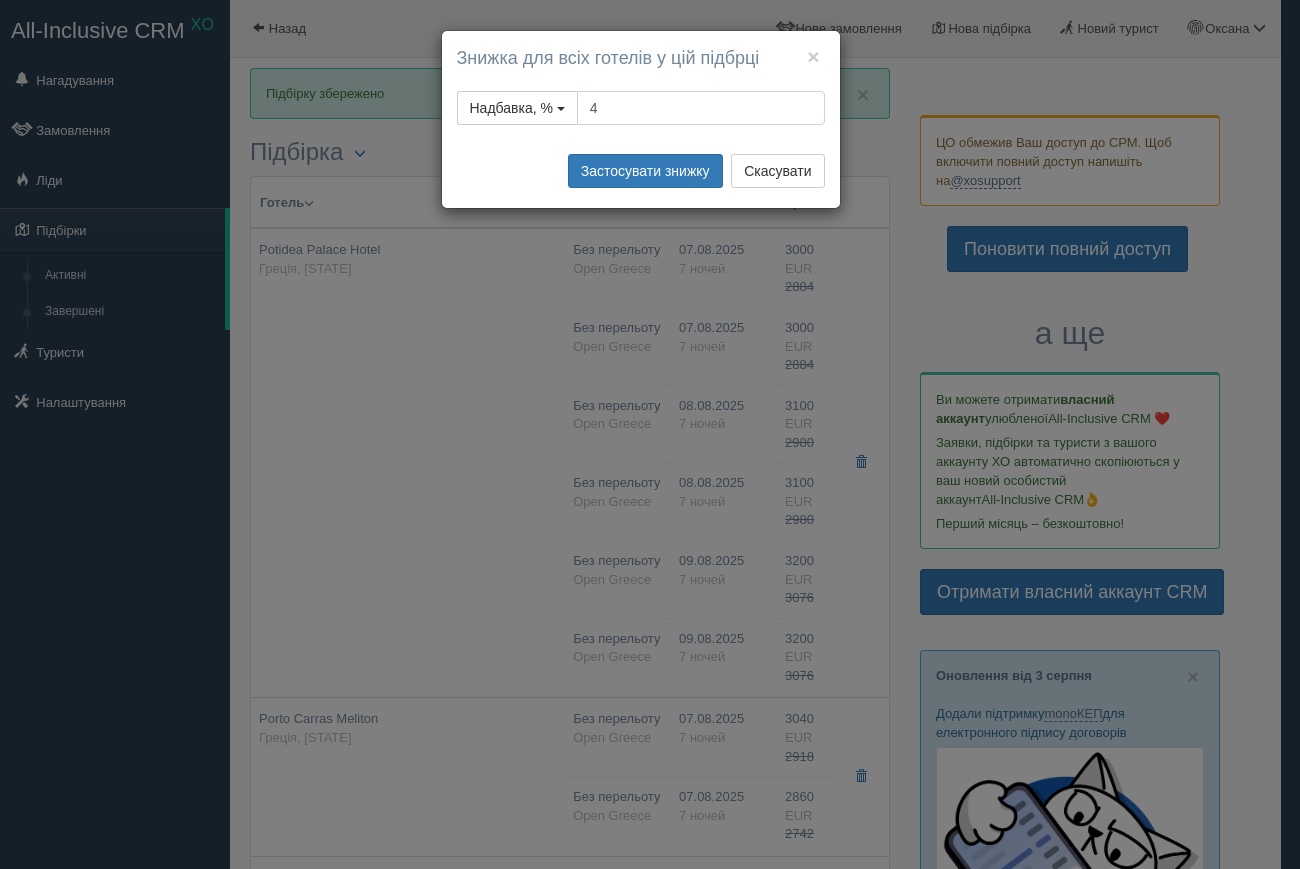 type on "4" 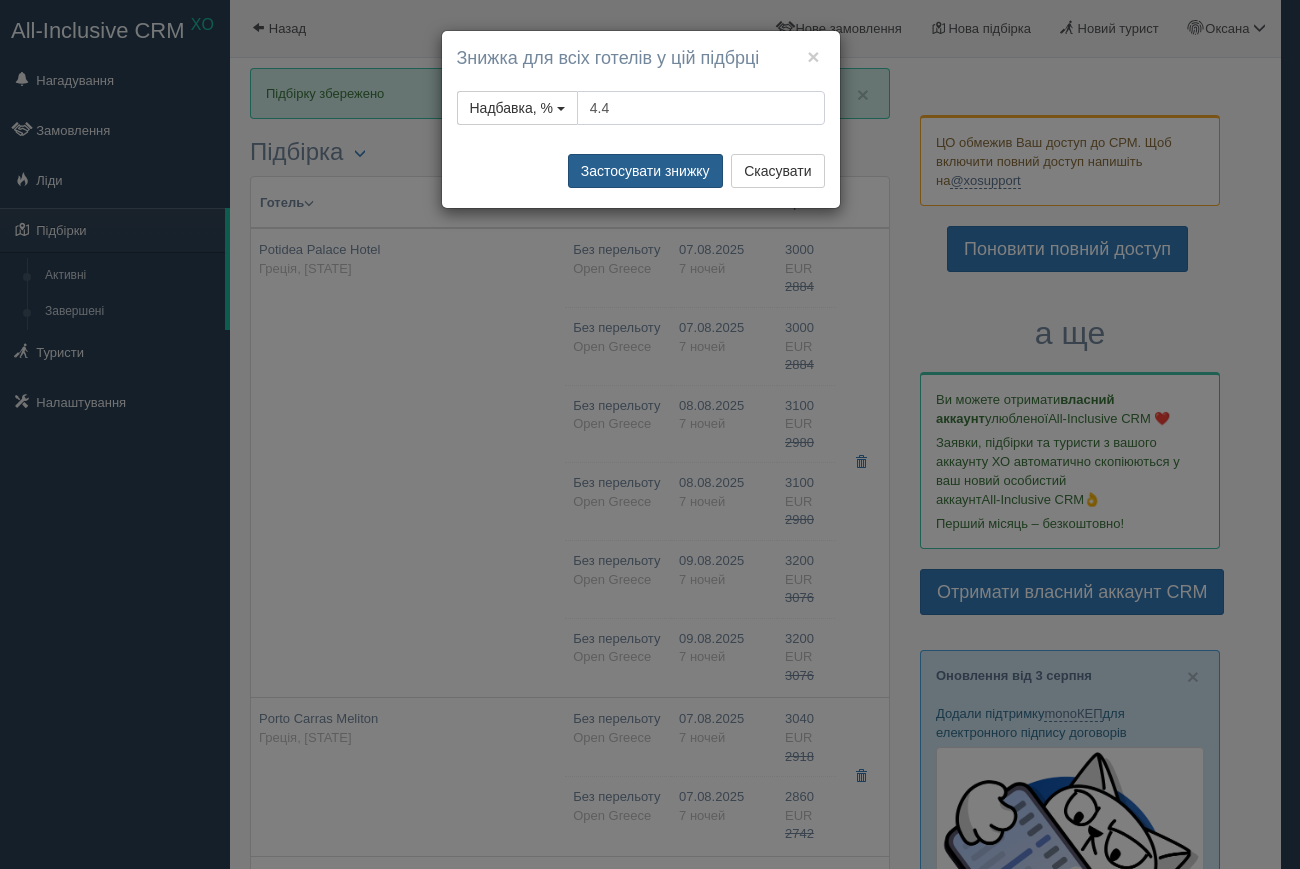 type on "4.4" 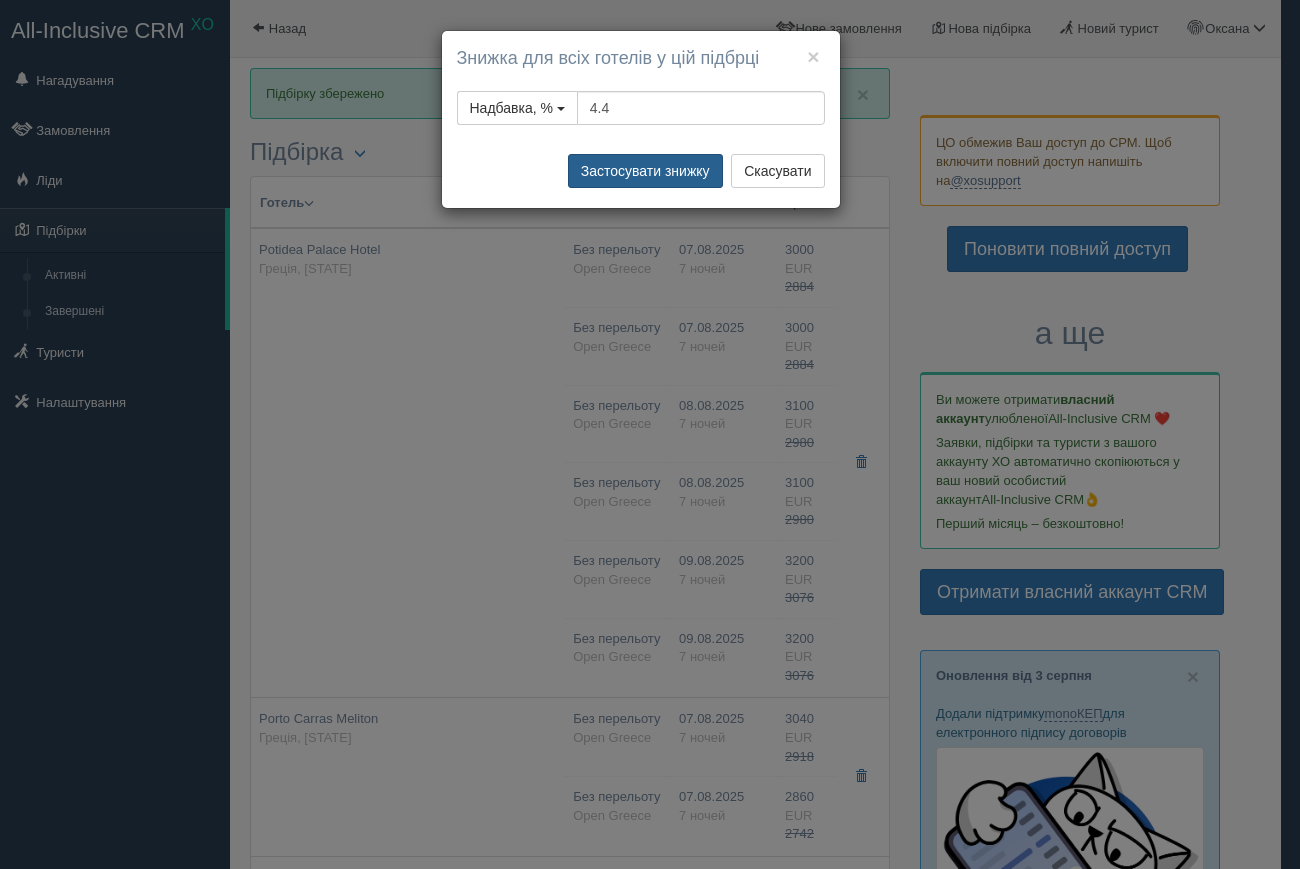 click on "Застосувати знижку" at bounding box center [645, 171] 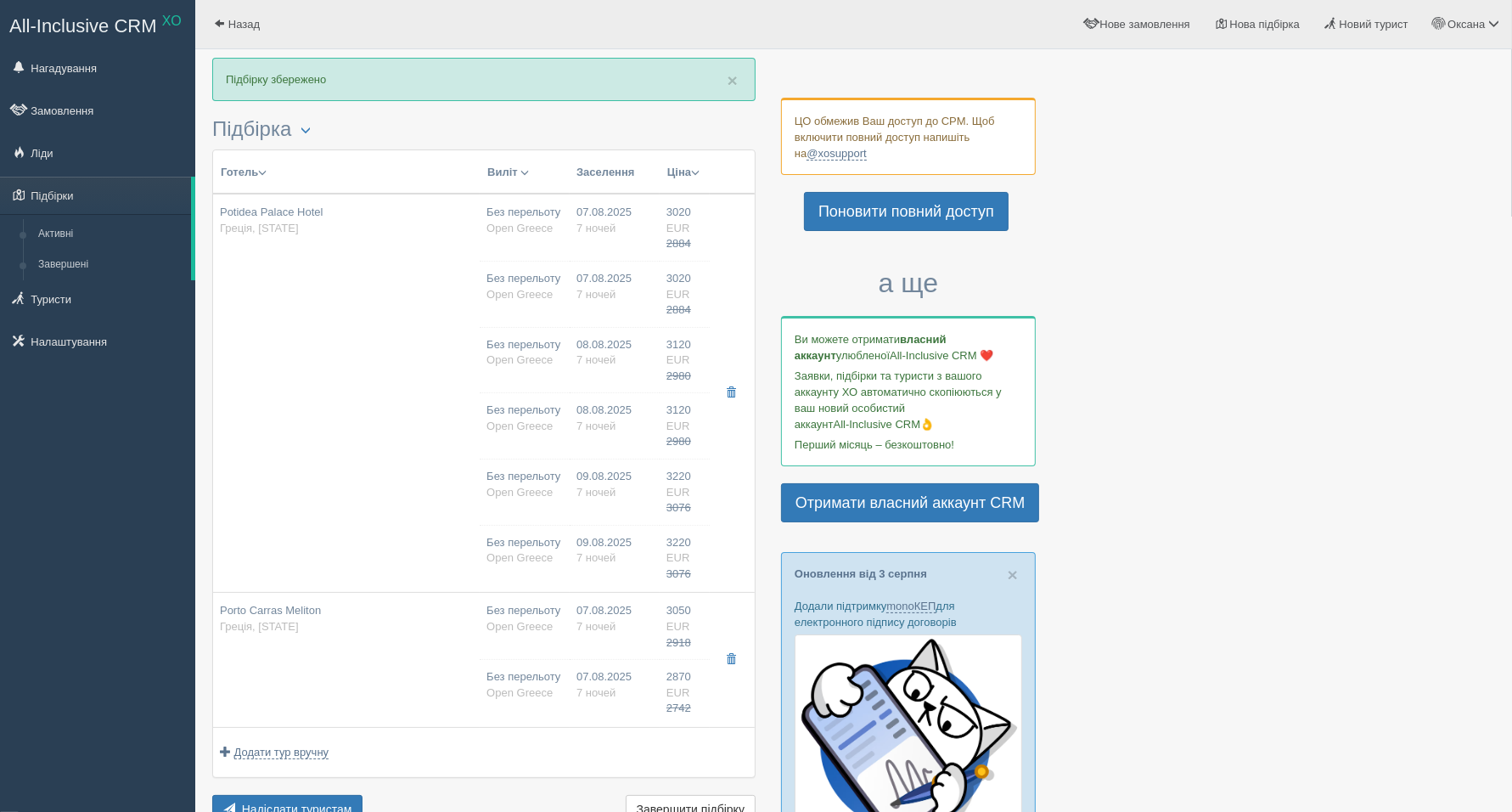click on "Ціна" at bounding box center (683, 172) 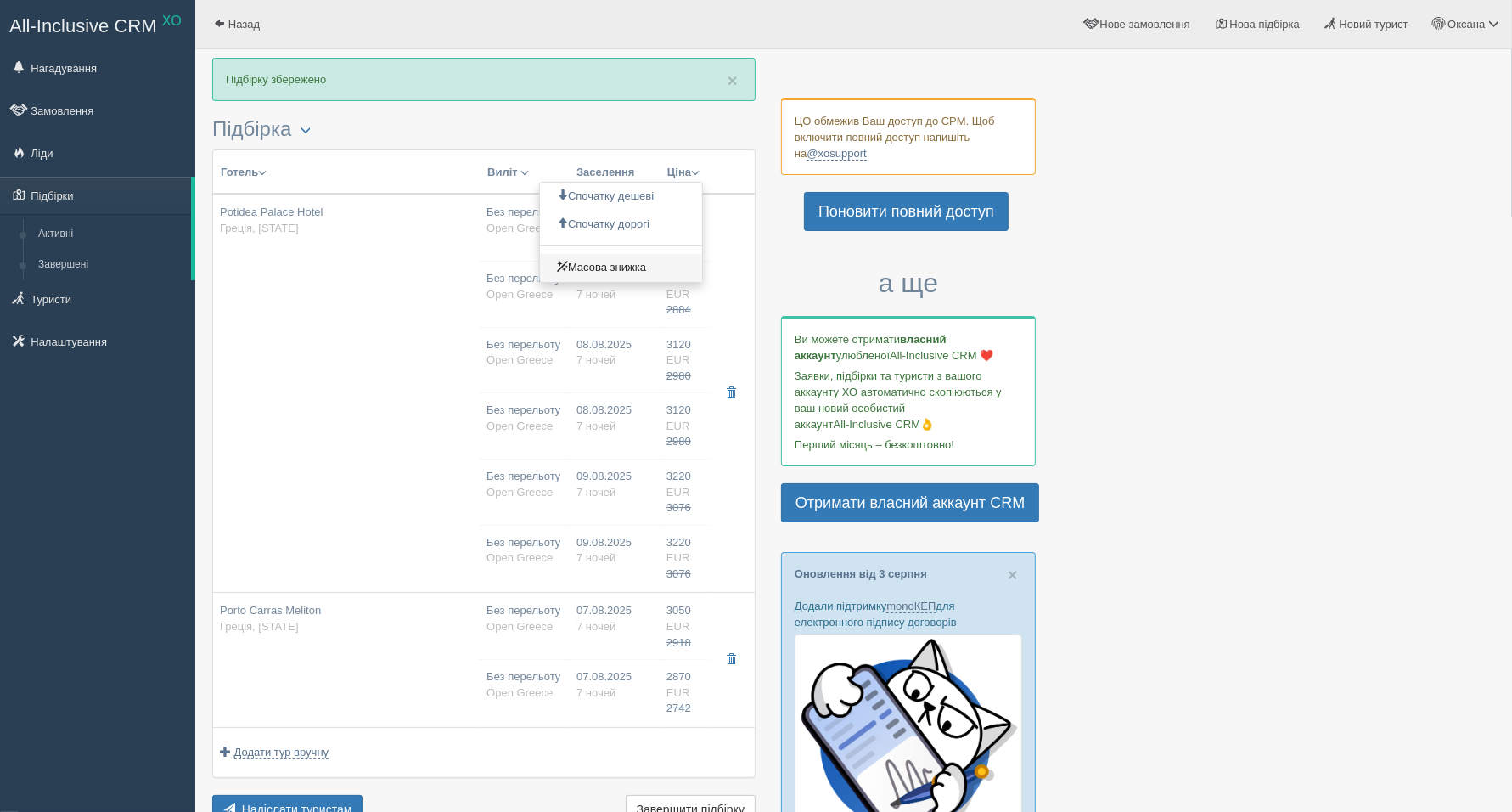 click on "Масова знижка" at bounding box center [621, 268] 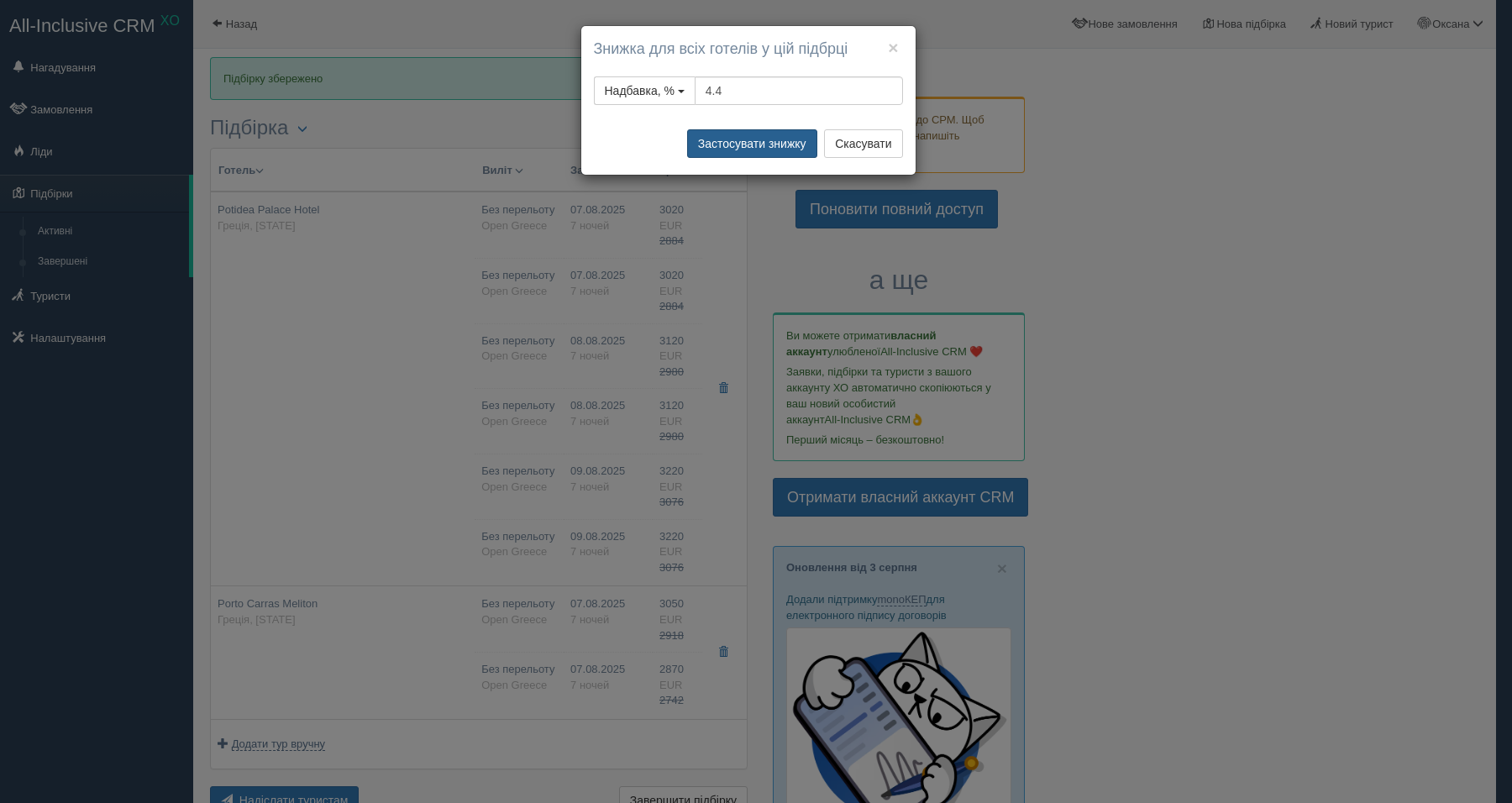 click on "Застосувати знижку" at bounding box center (752, 144) 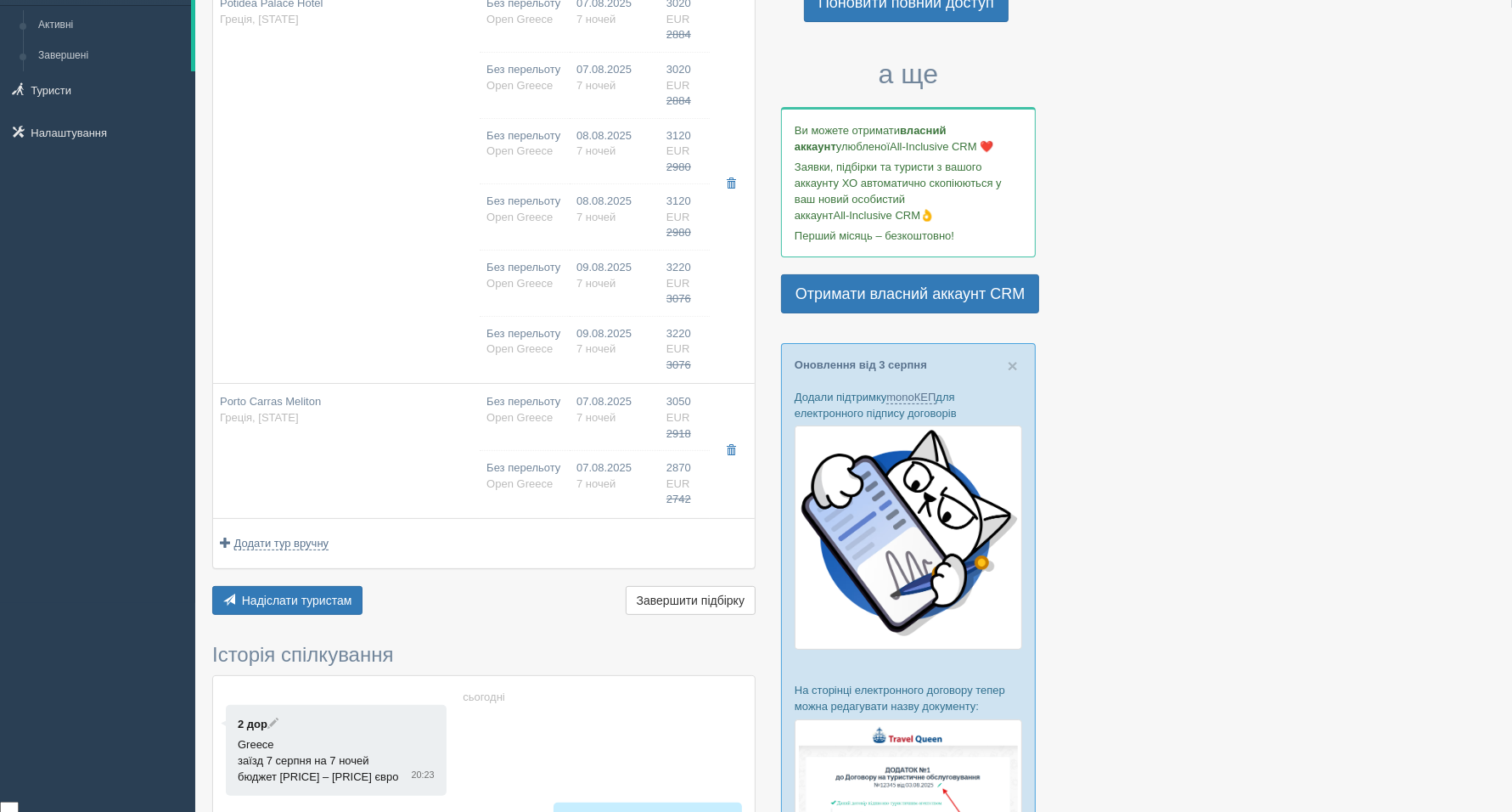 scroll, scrollTop: 212, scrollLeft: 0, axis: vertical 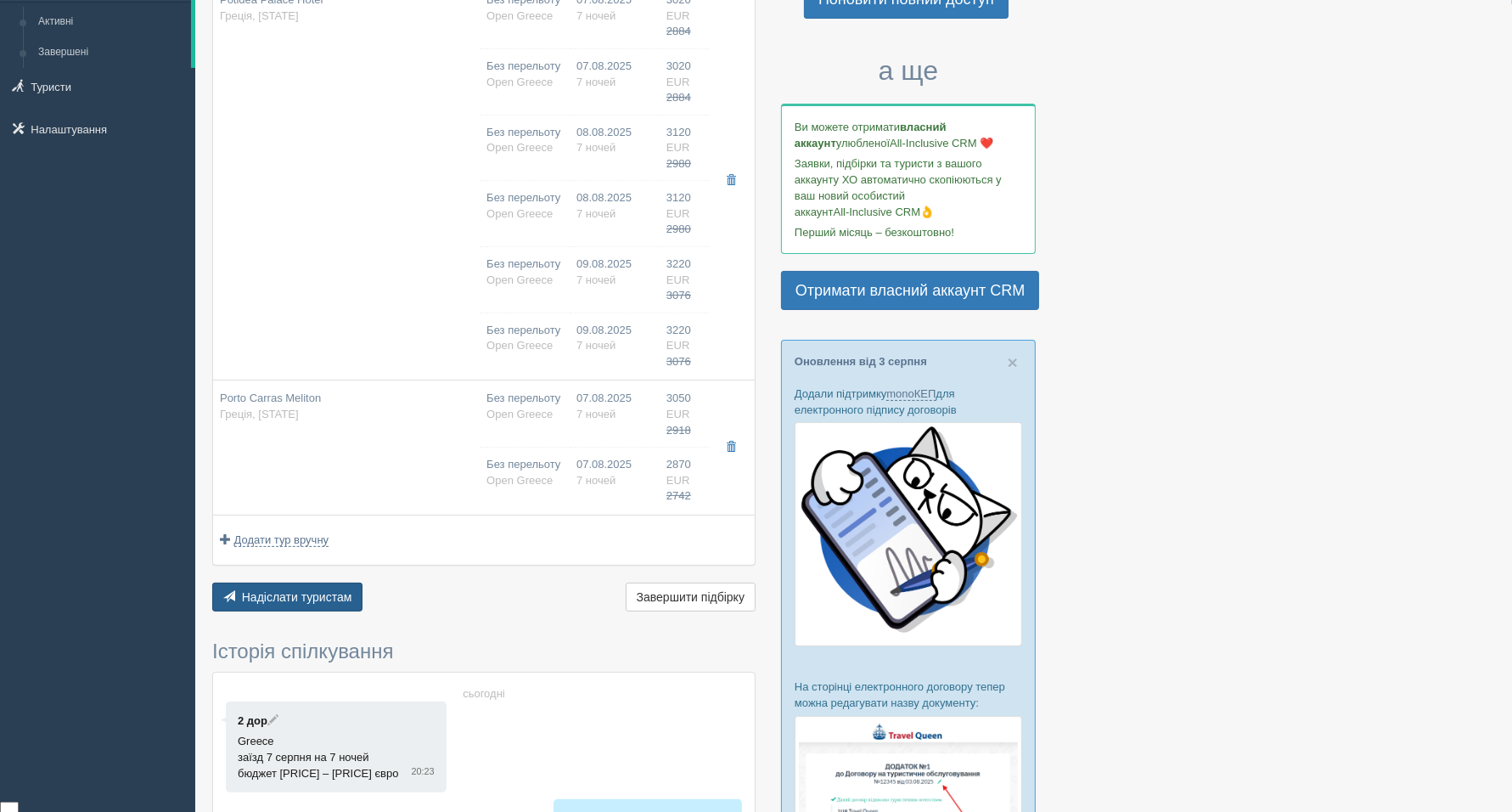 click on "Надіслати туристам" at bounding box center (297, 597) 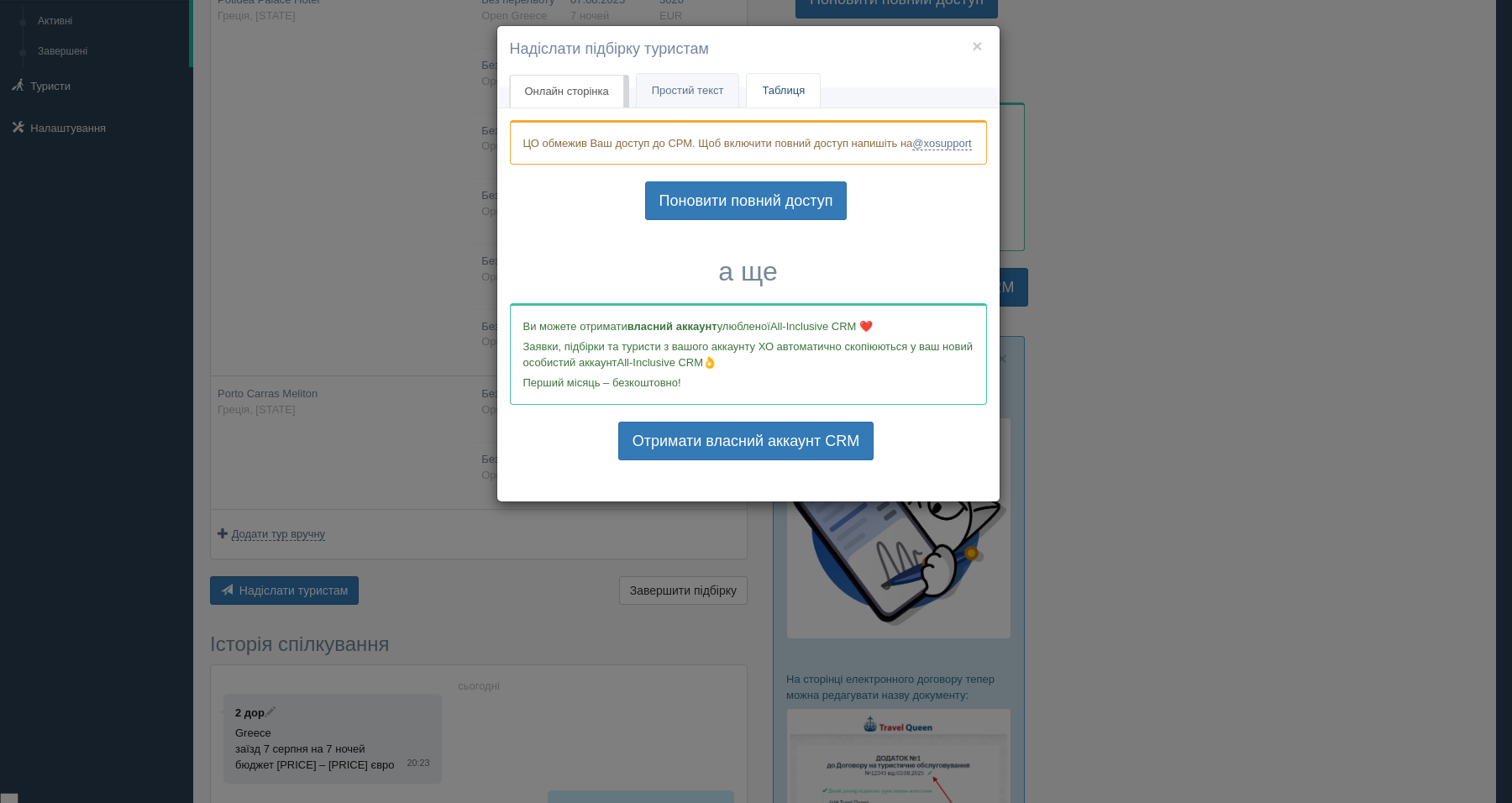 click on "Таблиця" at bounding box center [783, 91] 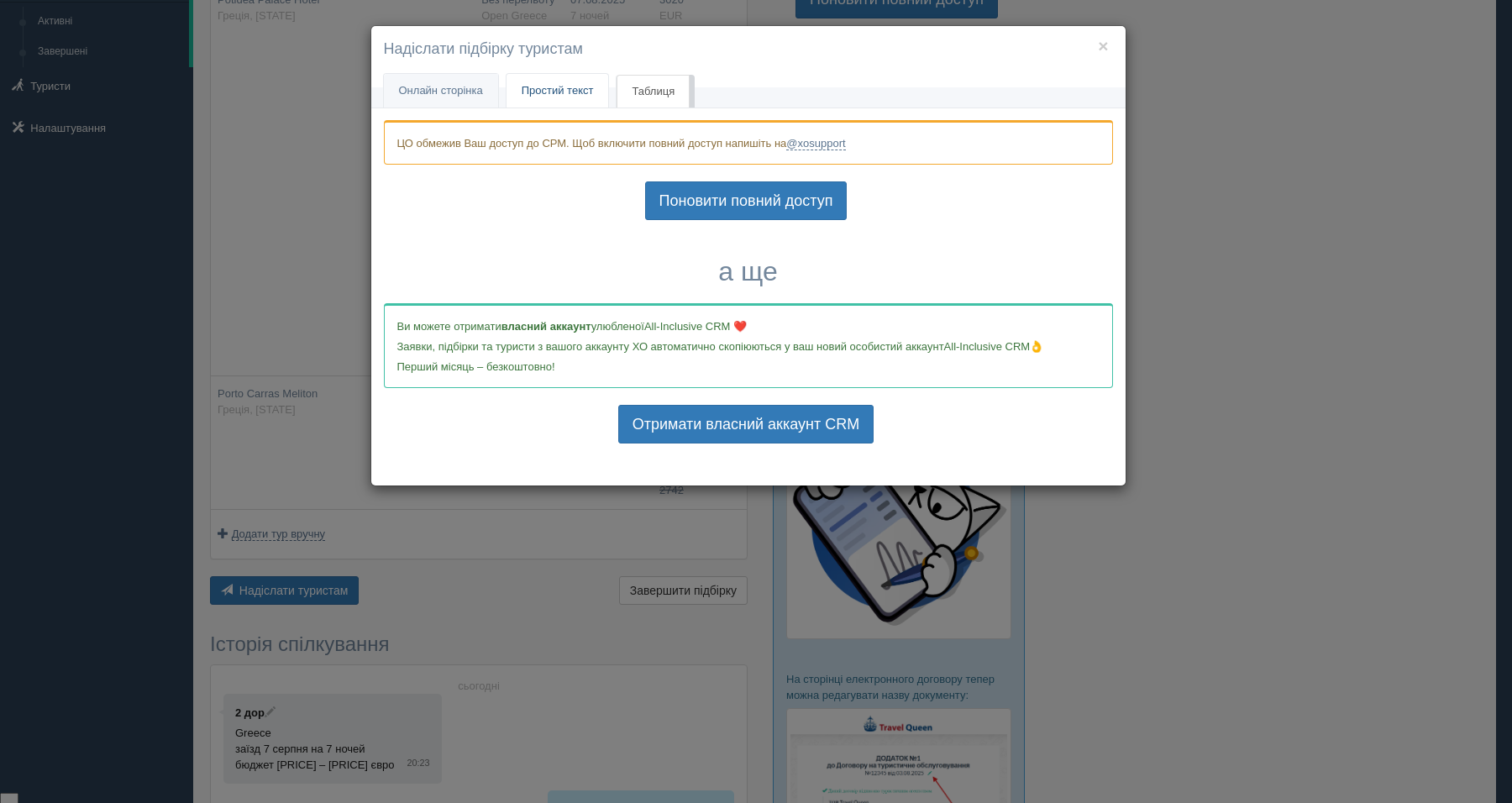 click on "Простий текст" at bounding box center (558, 90) 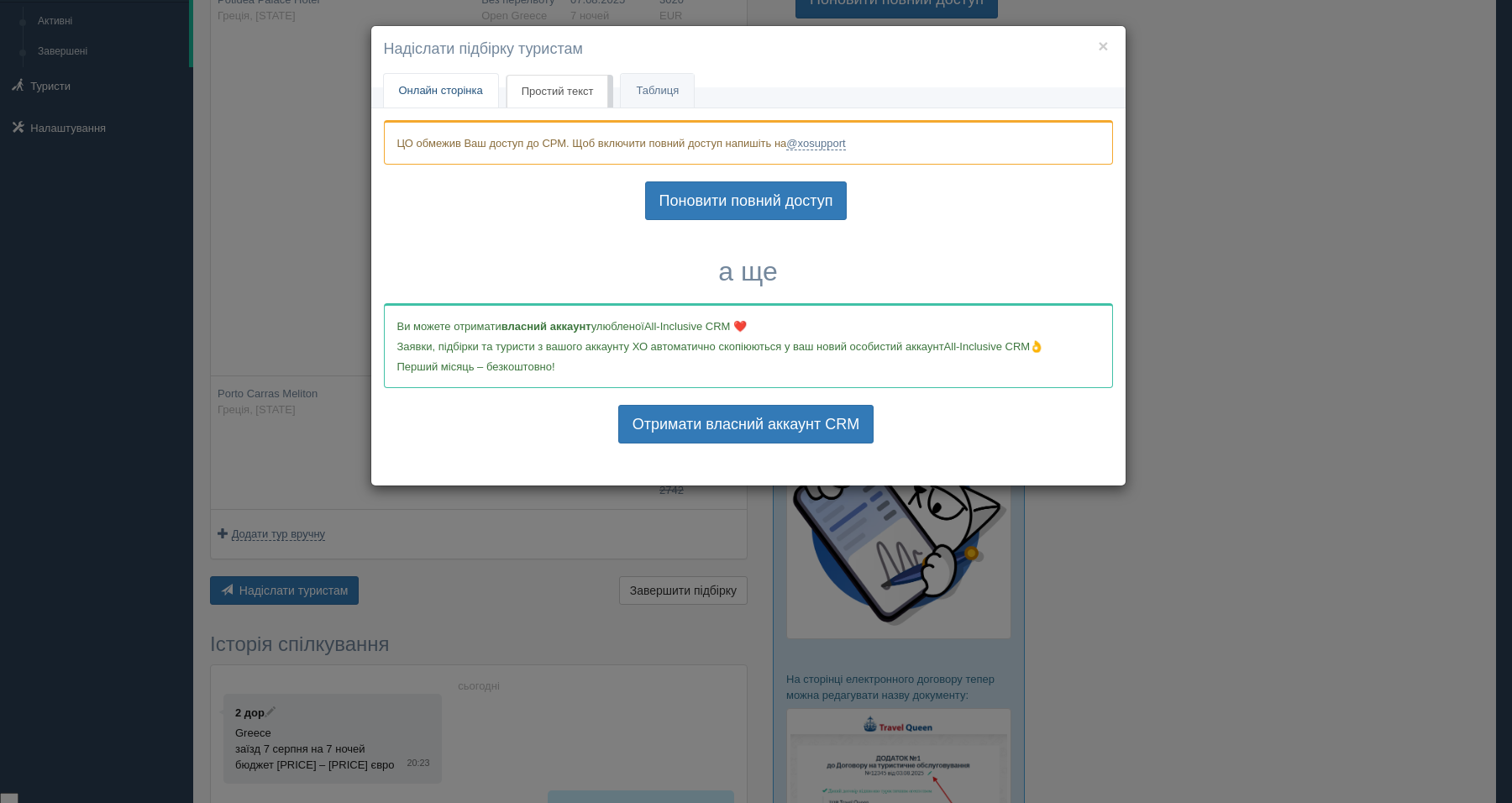click on "Онлайн сторінка
Онлайн" at bounding box center [441, 91] 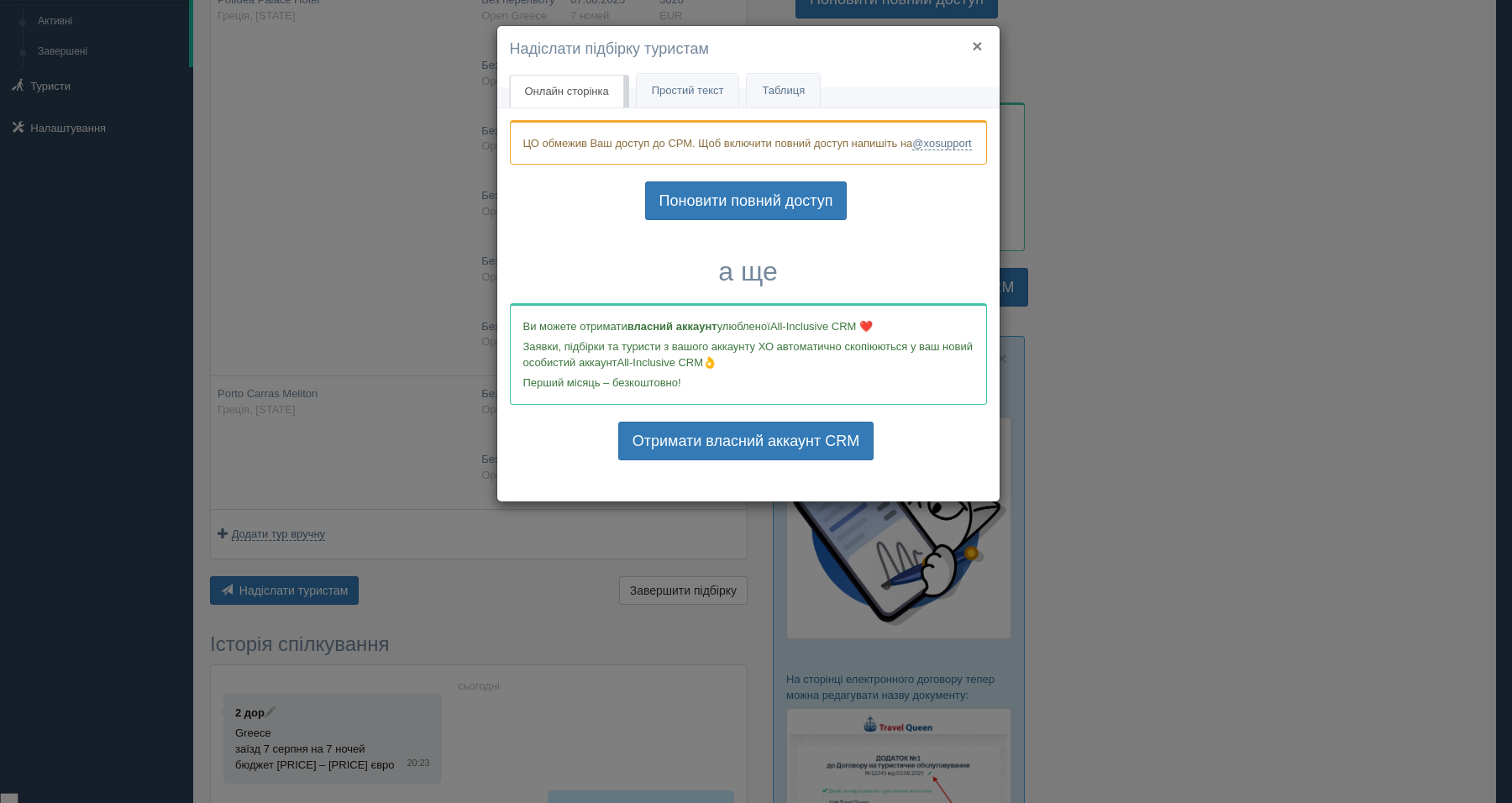 click on "×" at bounding box center (977, 45) 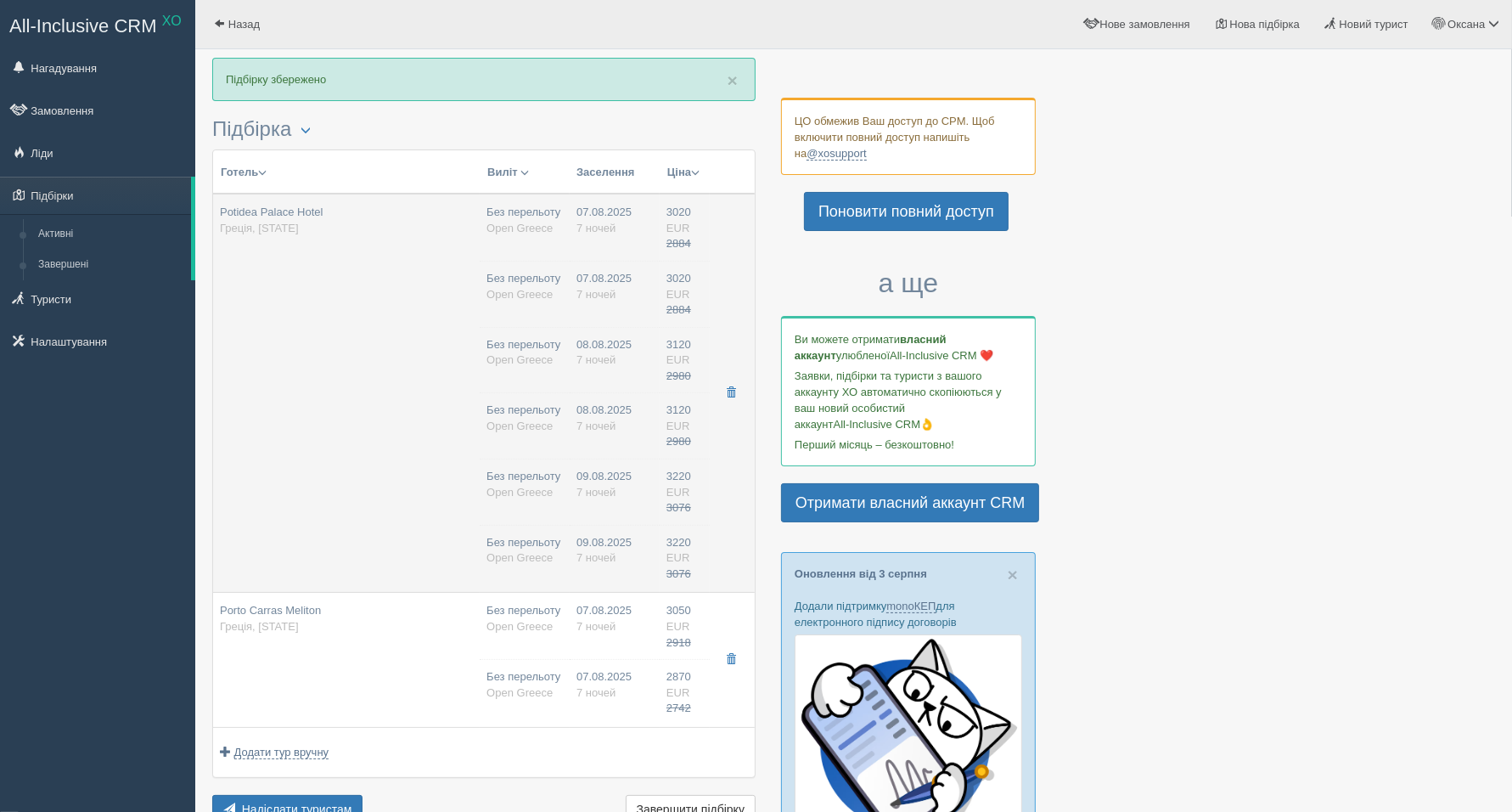 scroll, scrollTop: 0, scrollLeft: 0, axis: both 